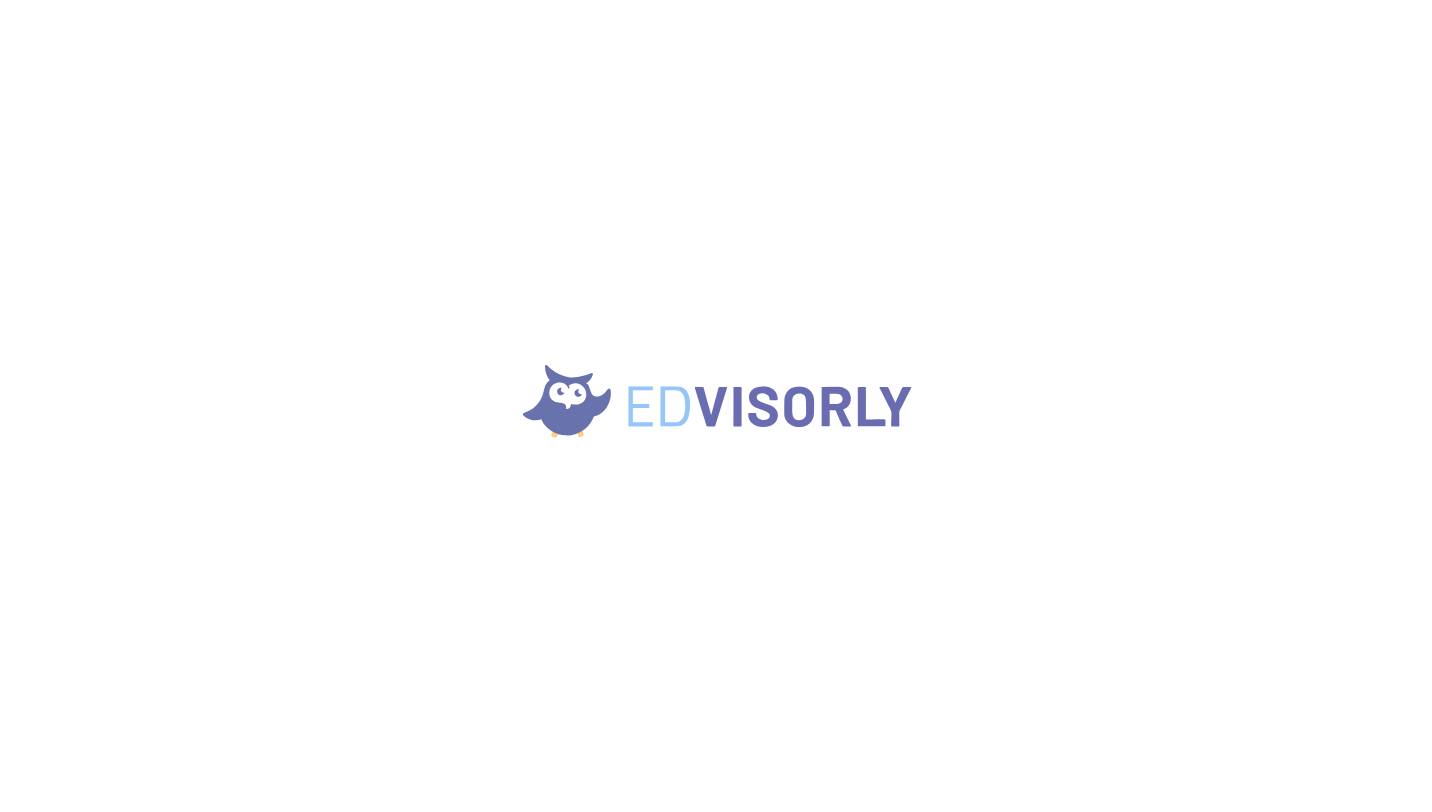 scroll, scrollTop: 0, scrollLeft: 0, axis: both 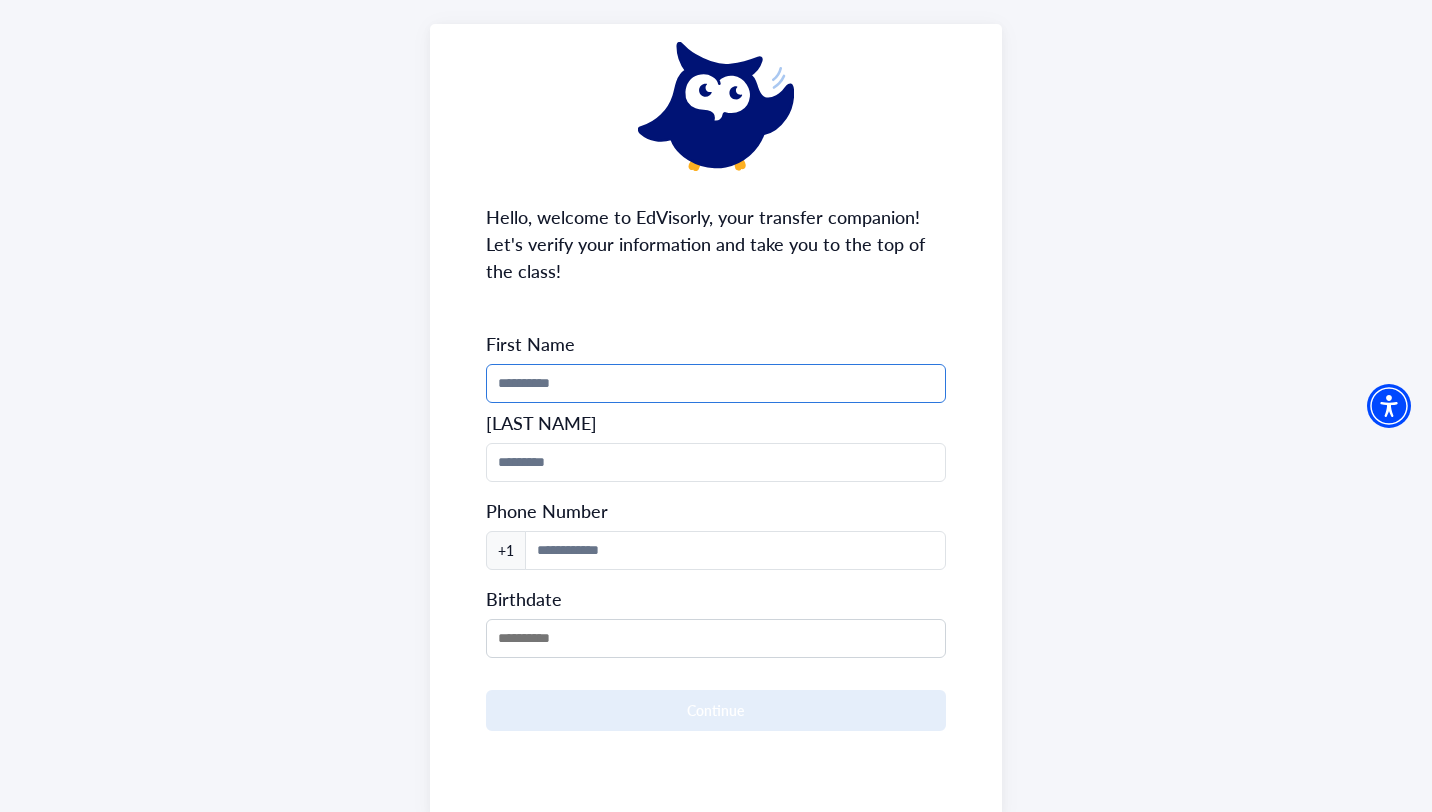 click at bounding box center [716, 383] 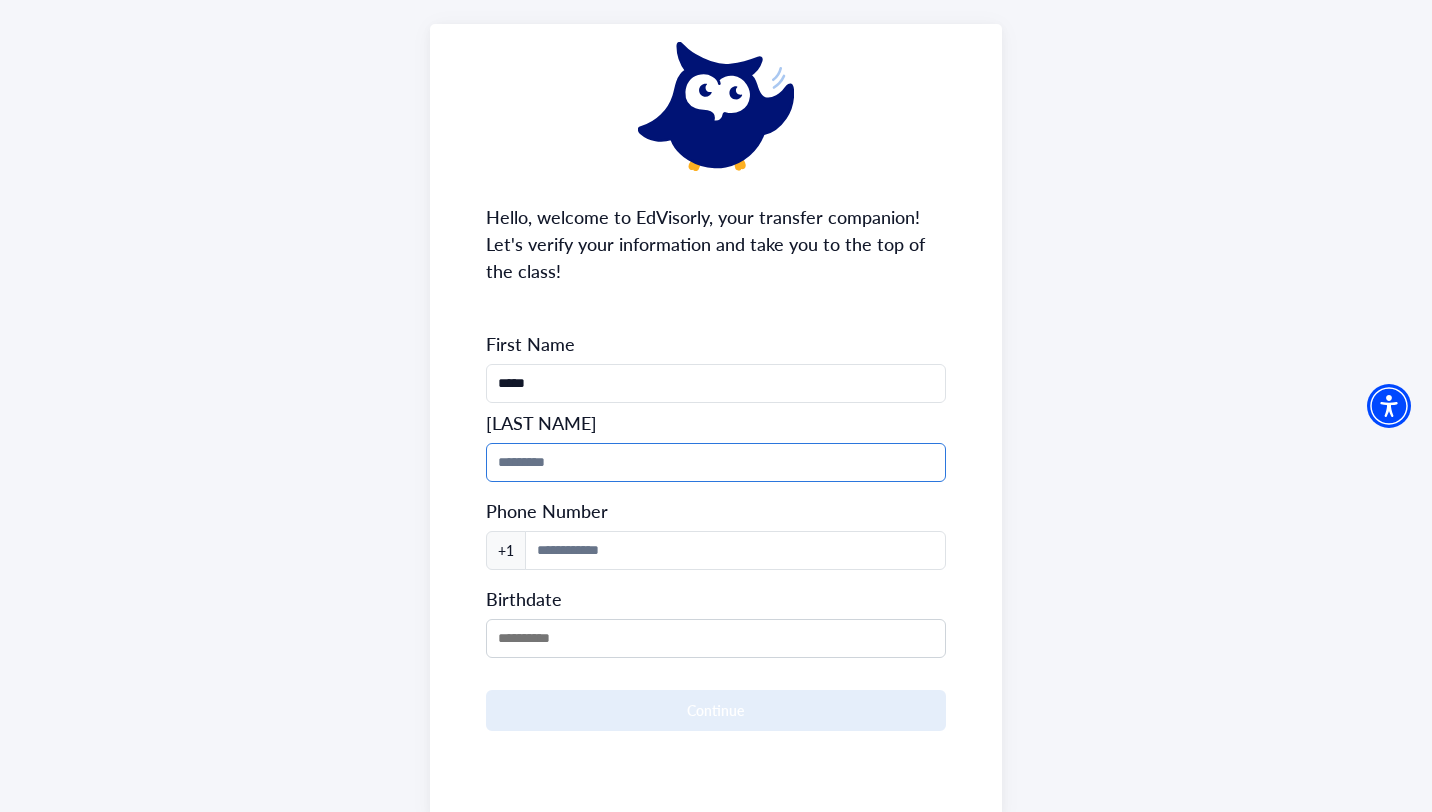 type on "******" 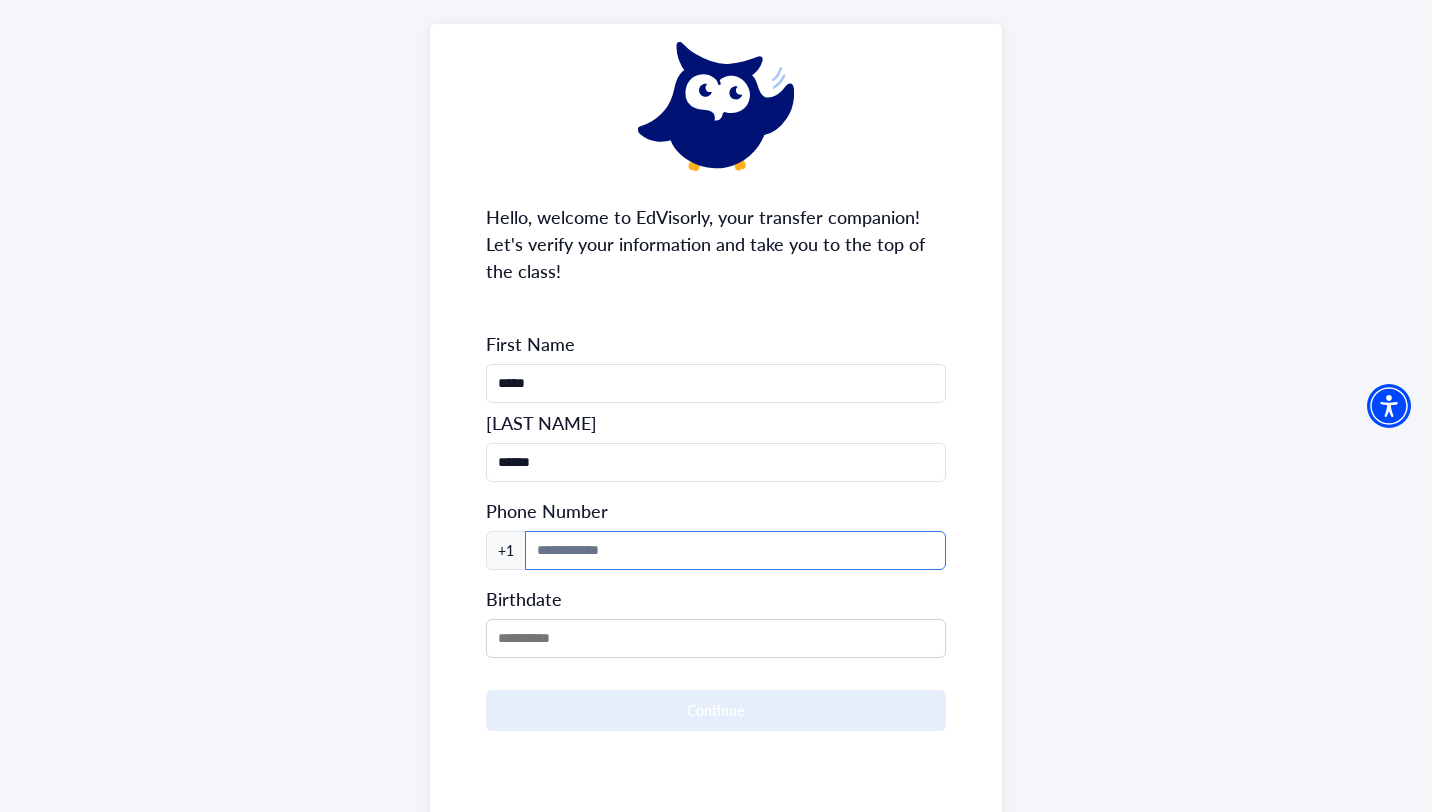 type on "**********" 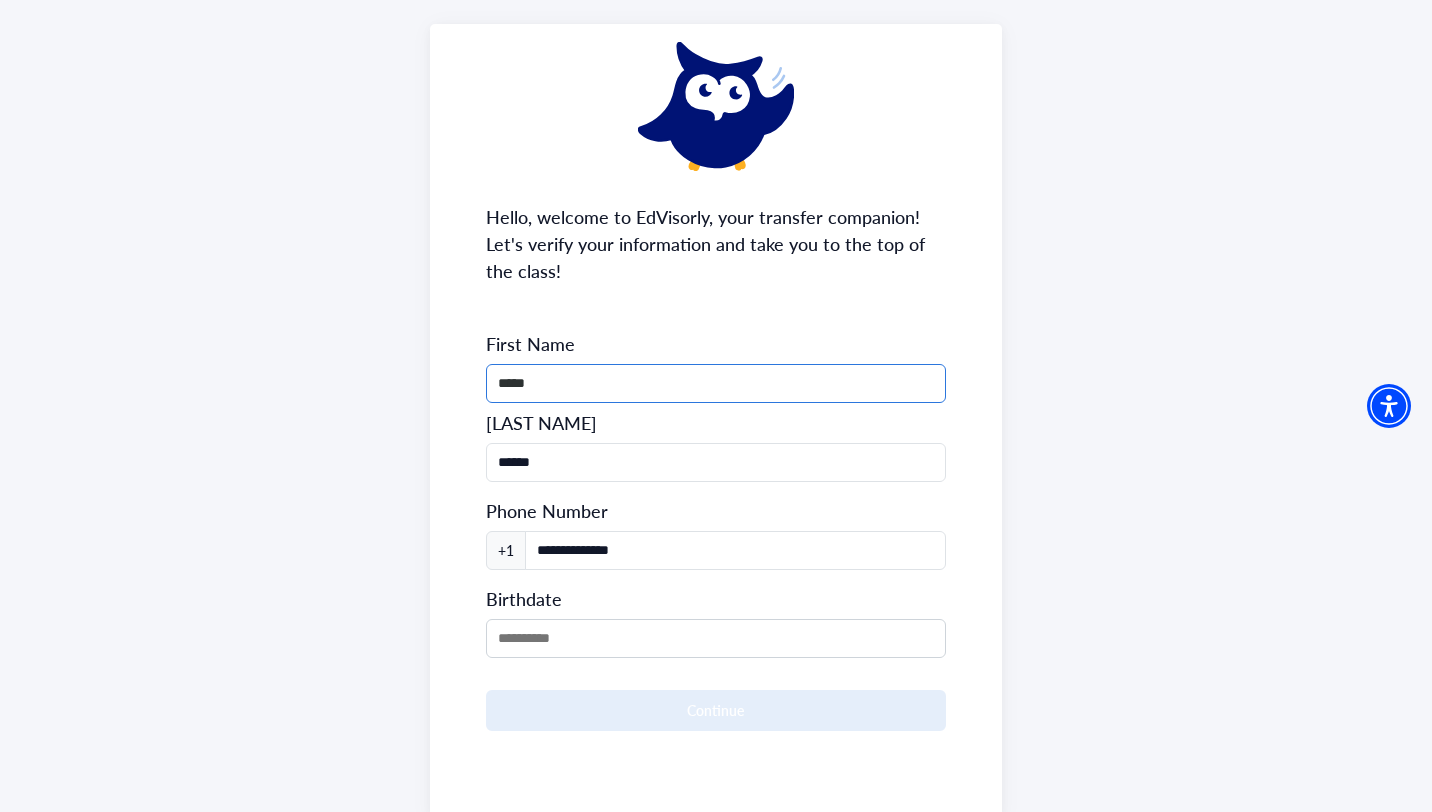 scroll, scrollTop: 169, scrollLeft: 0, axis: vertical 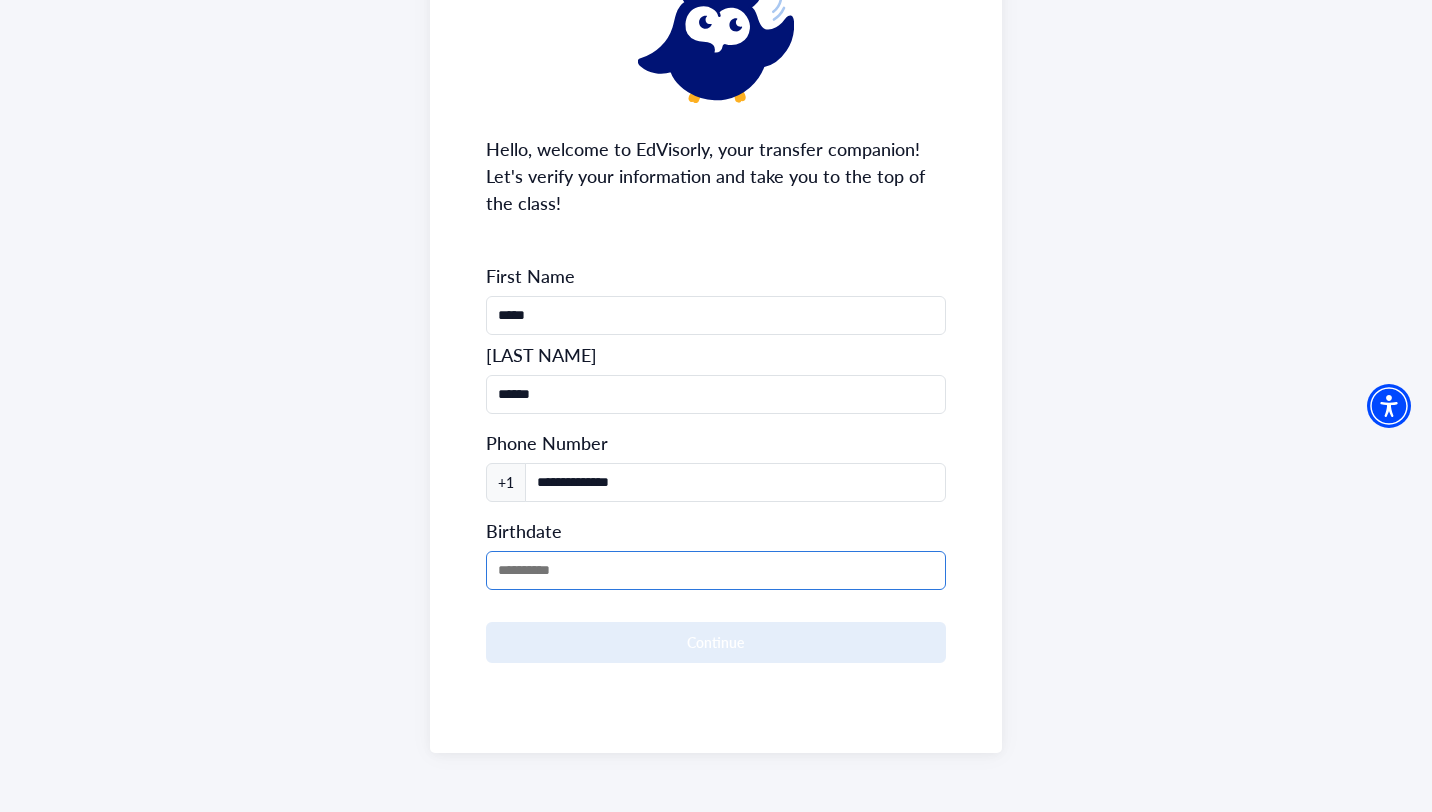 click at bounding box center (716, 570) 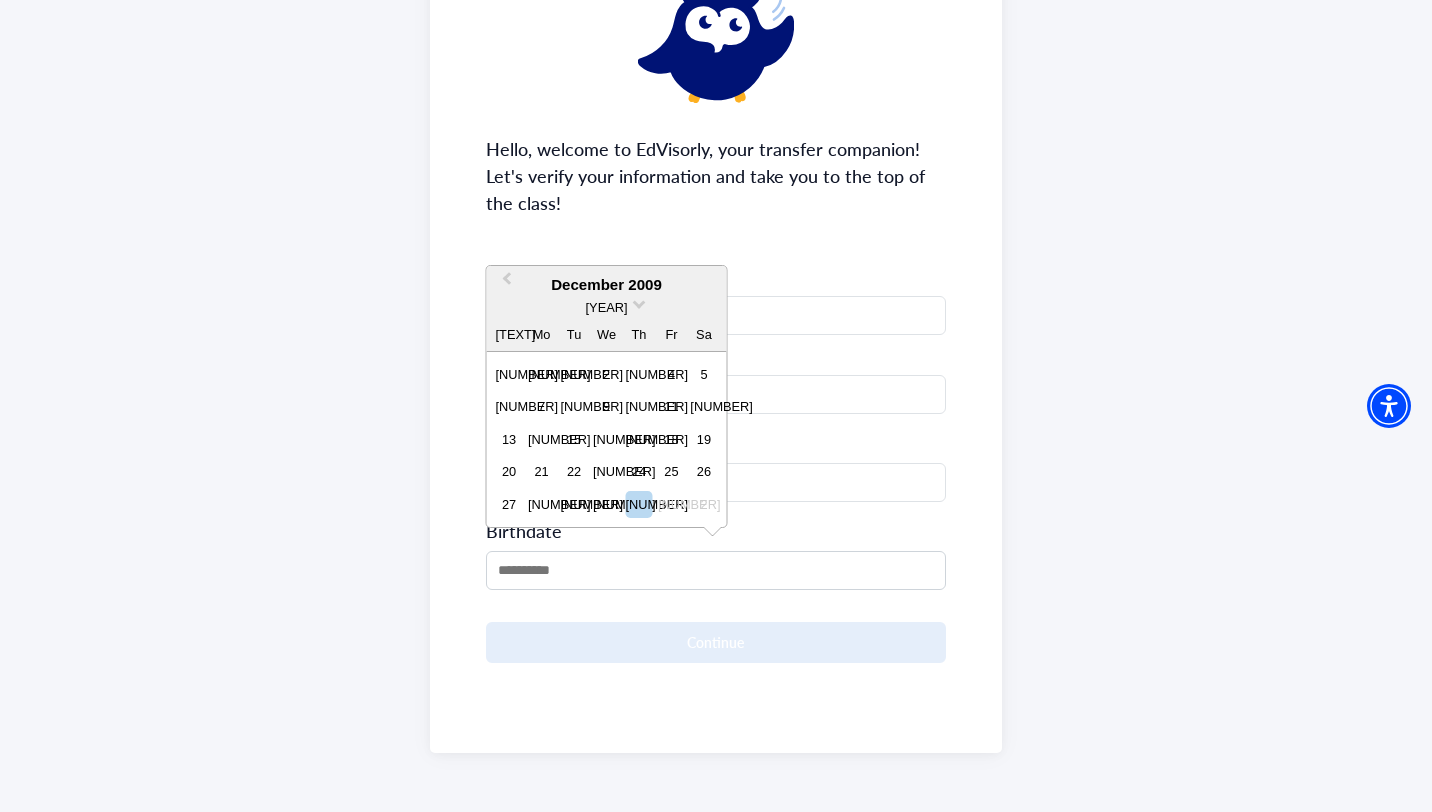 click on "[YEAR]" at bounding box center [607, 307] 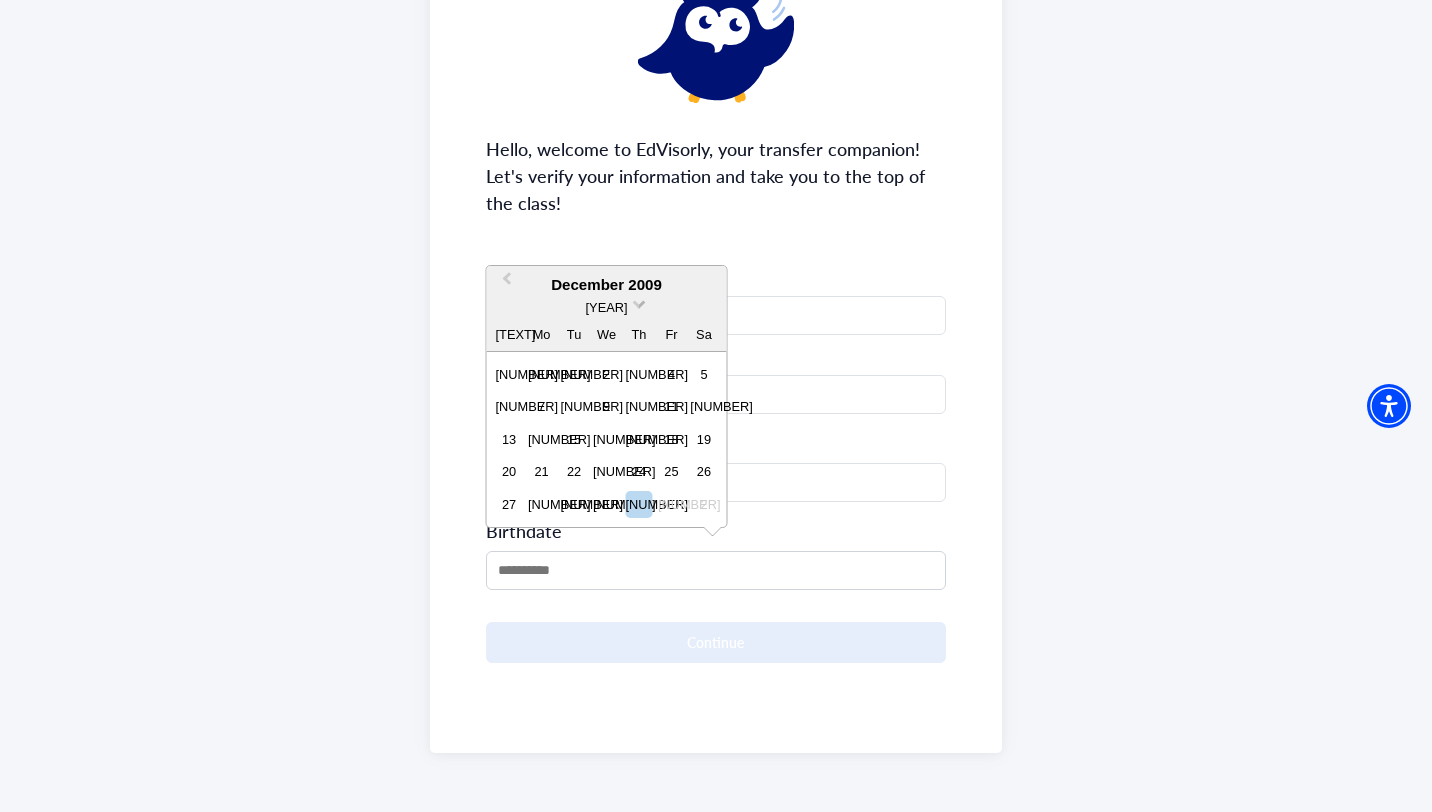 click at bounding box center (639, 302) 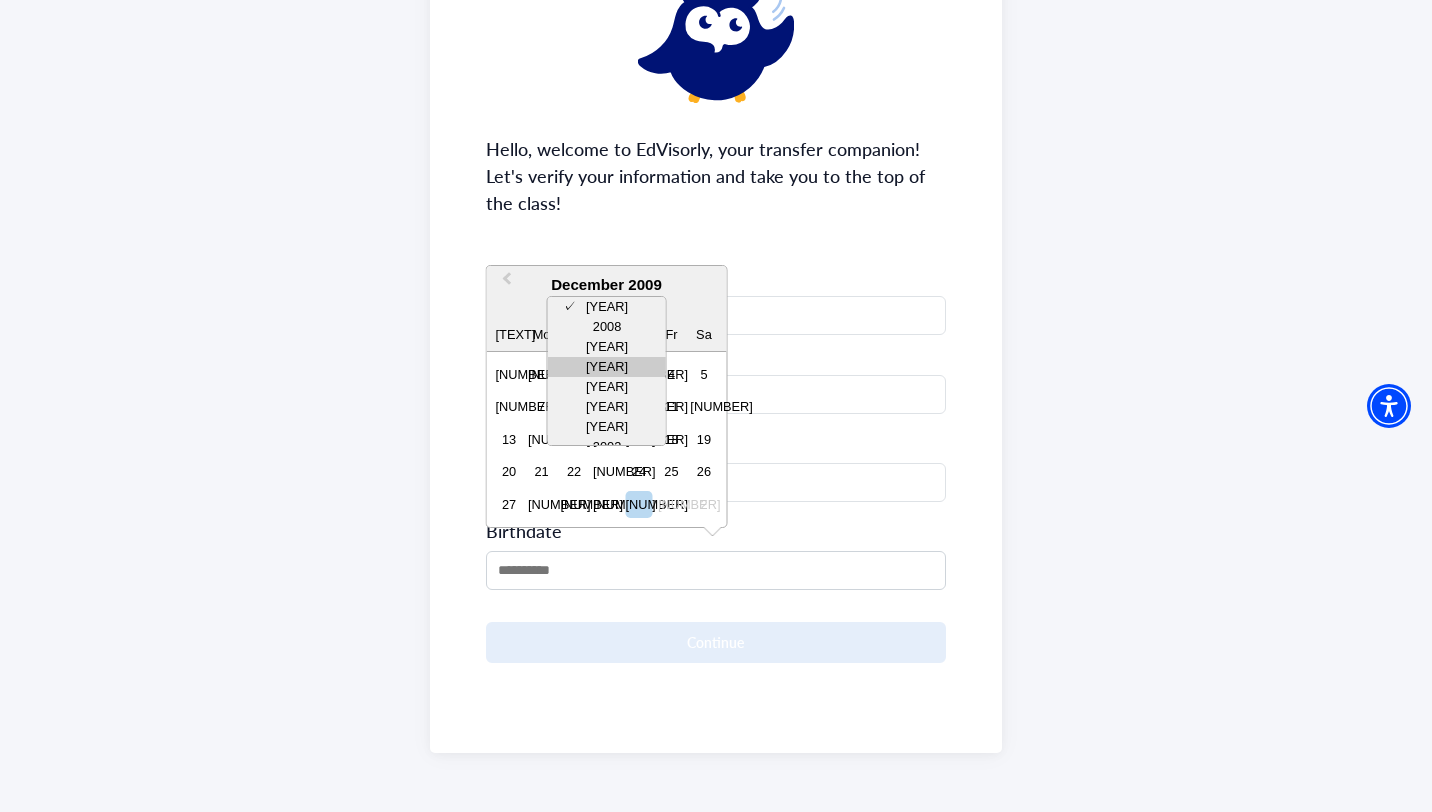 click on "[YEAR]" at bounding box center [607, 367] 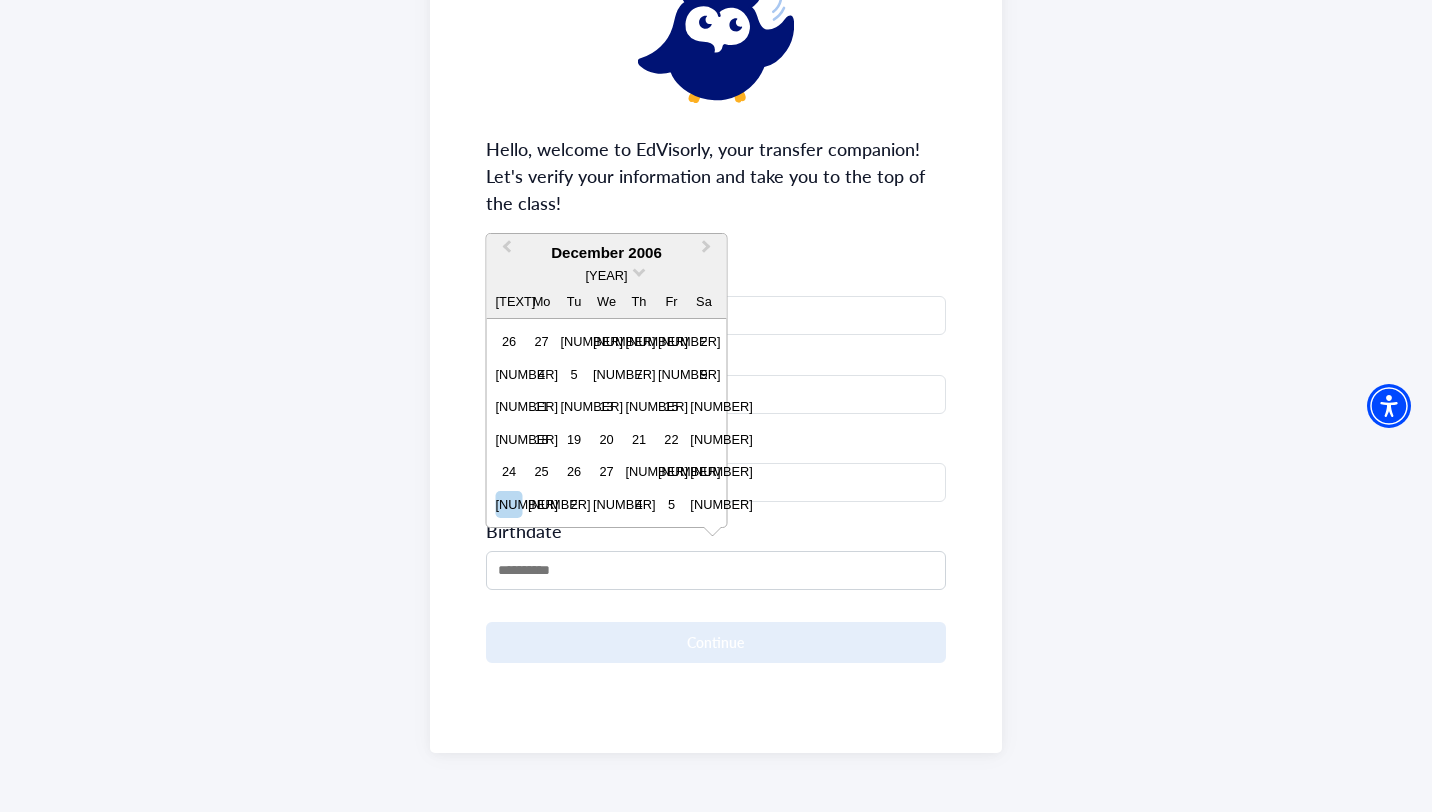 click on "December 2006" at bounding box center [607, 253] 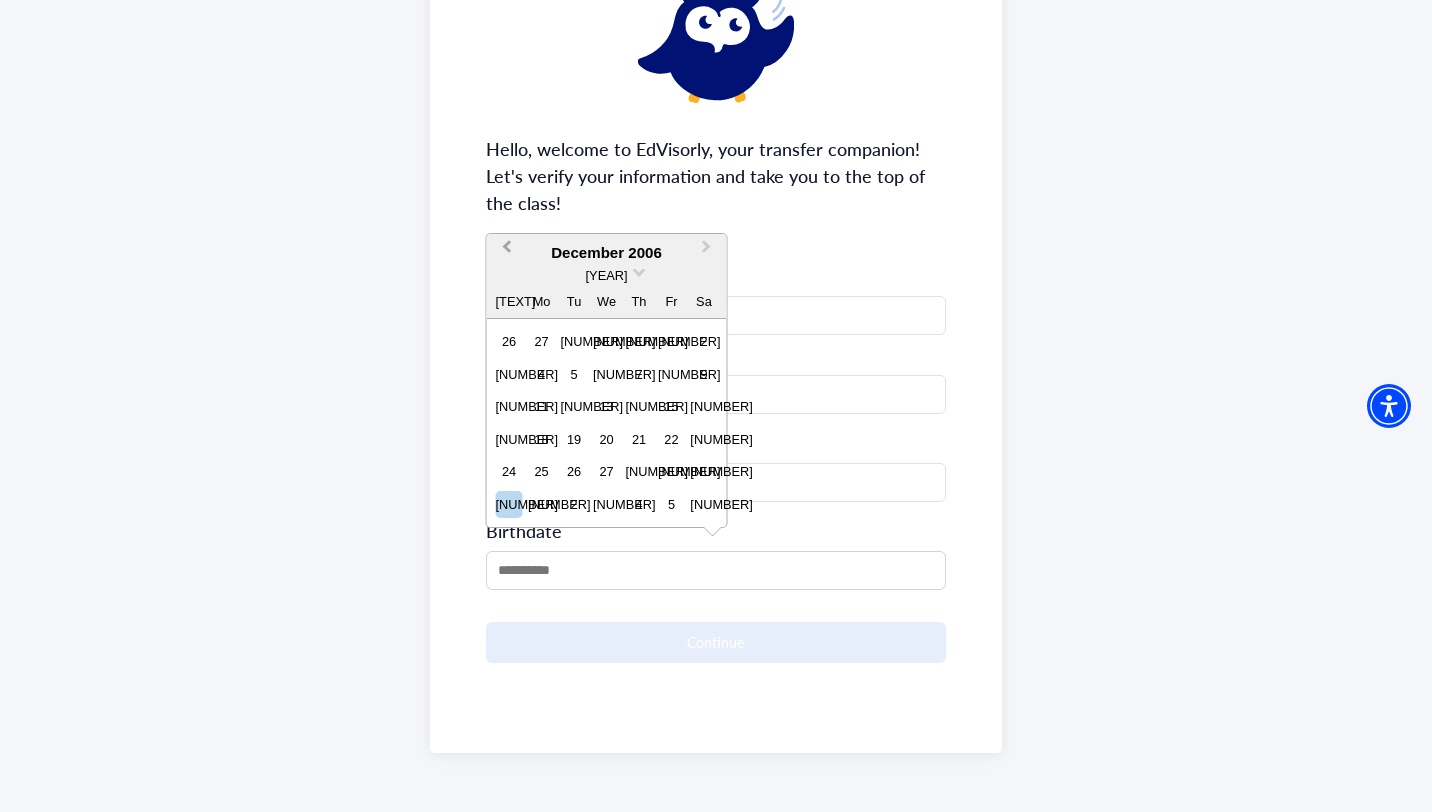 click on "Previous Month" at bounding box center (505, 252) 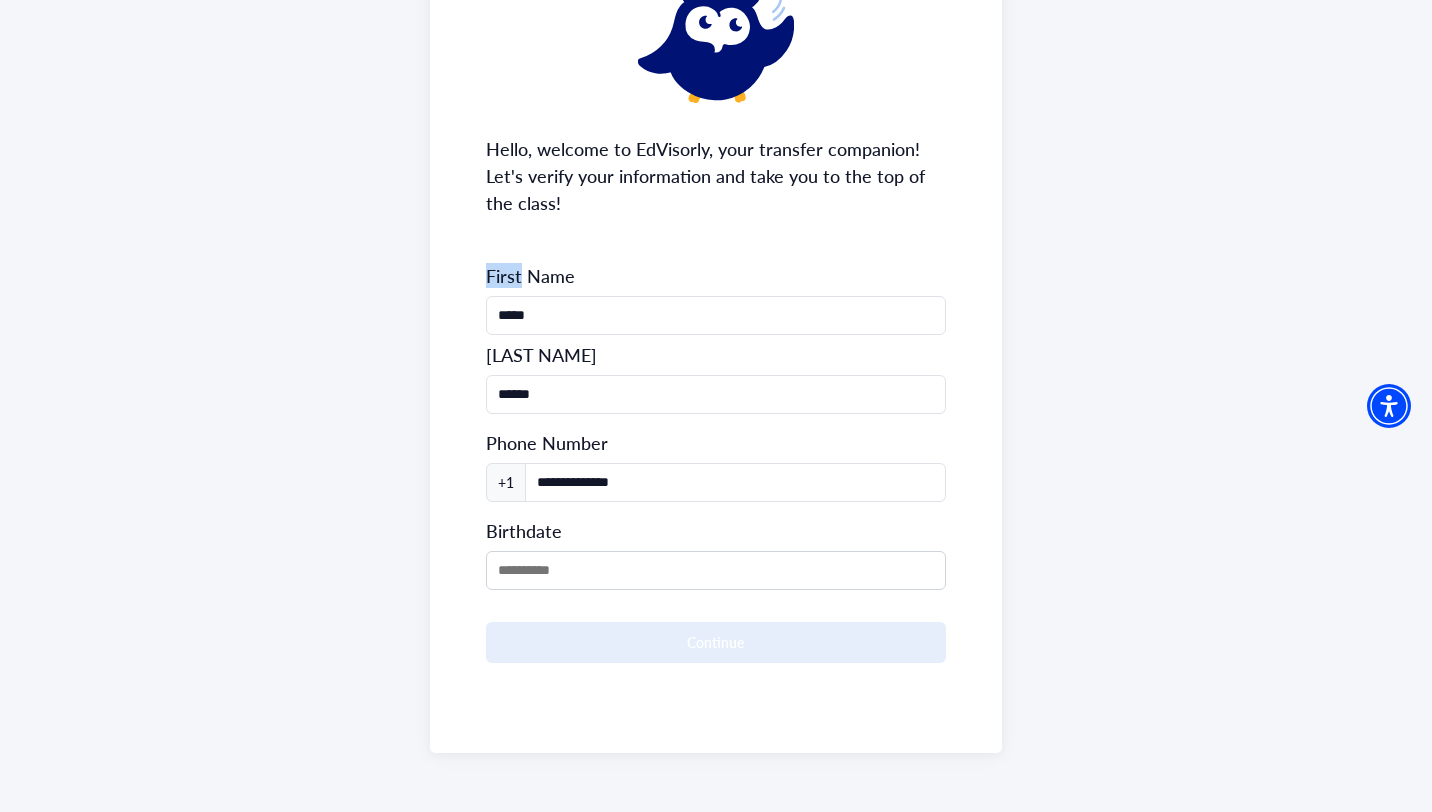 click on "First Name ***** Last Name ****** Phone Number [PHONE] Birthdate Continue" at bounding box center (716, 354) 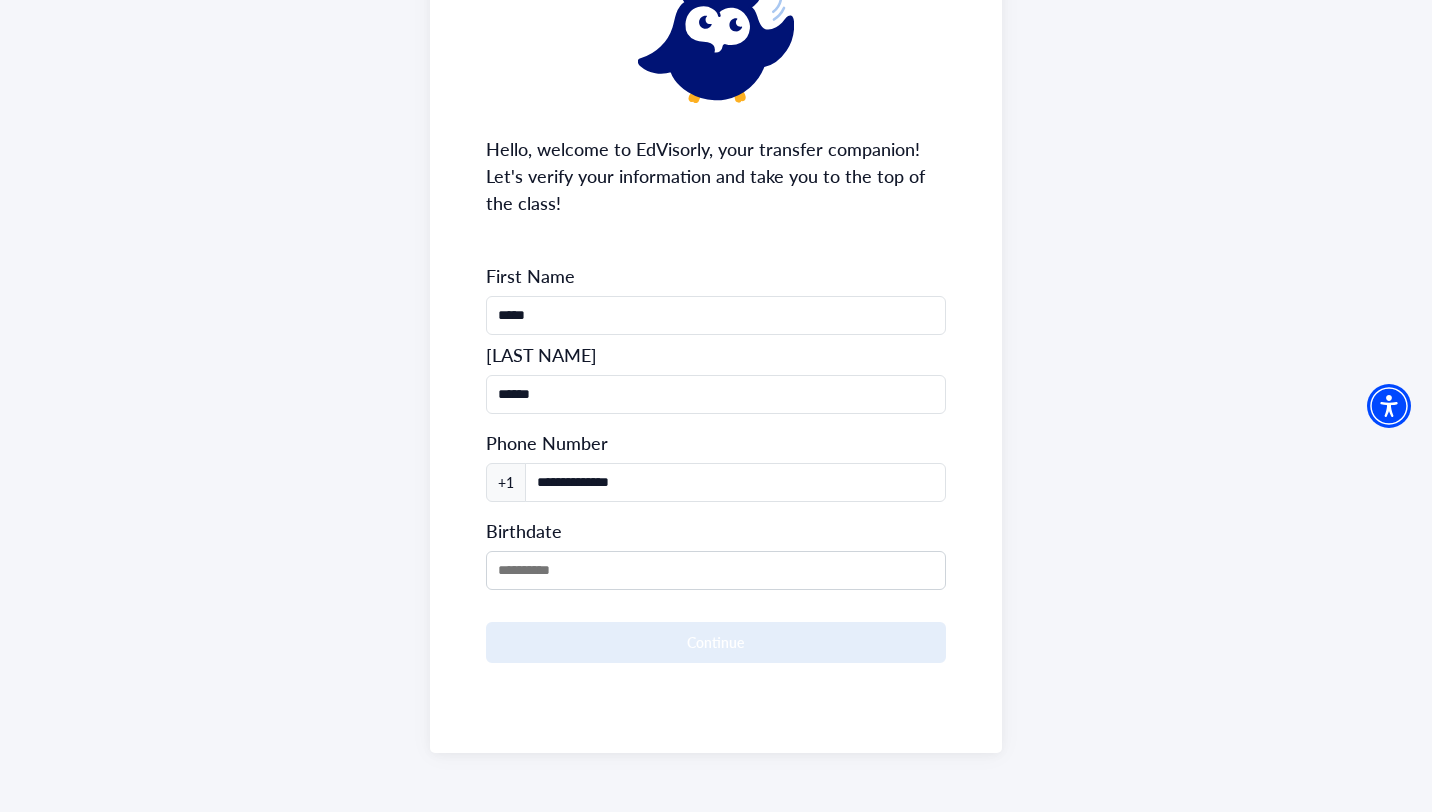 click on "First Name ***** Last Name ****** Phone Number [PHONE] Birthdate Continue" at bounding box center [716, 354] 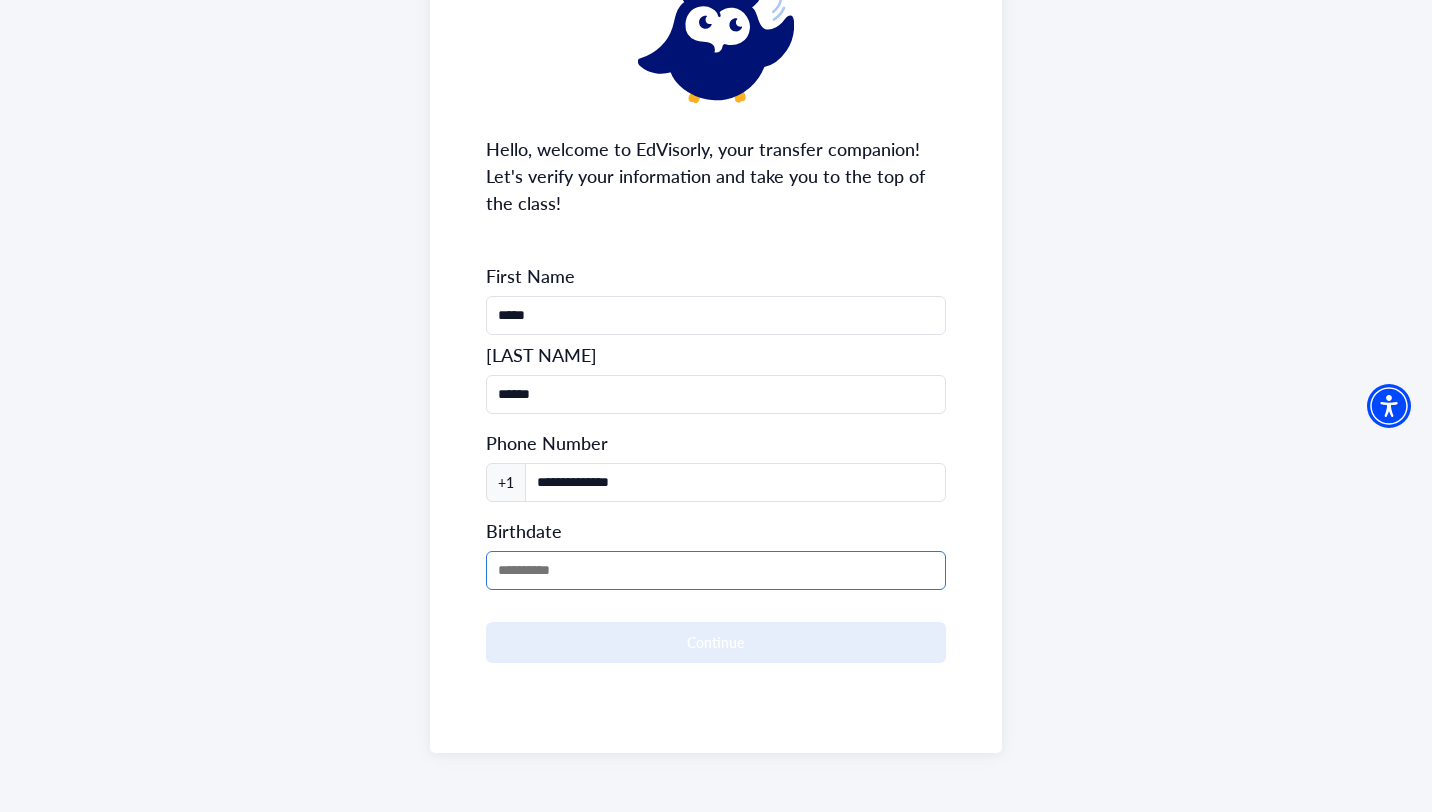click at bounding box center (716, 570) 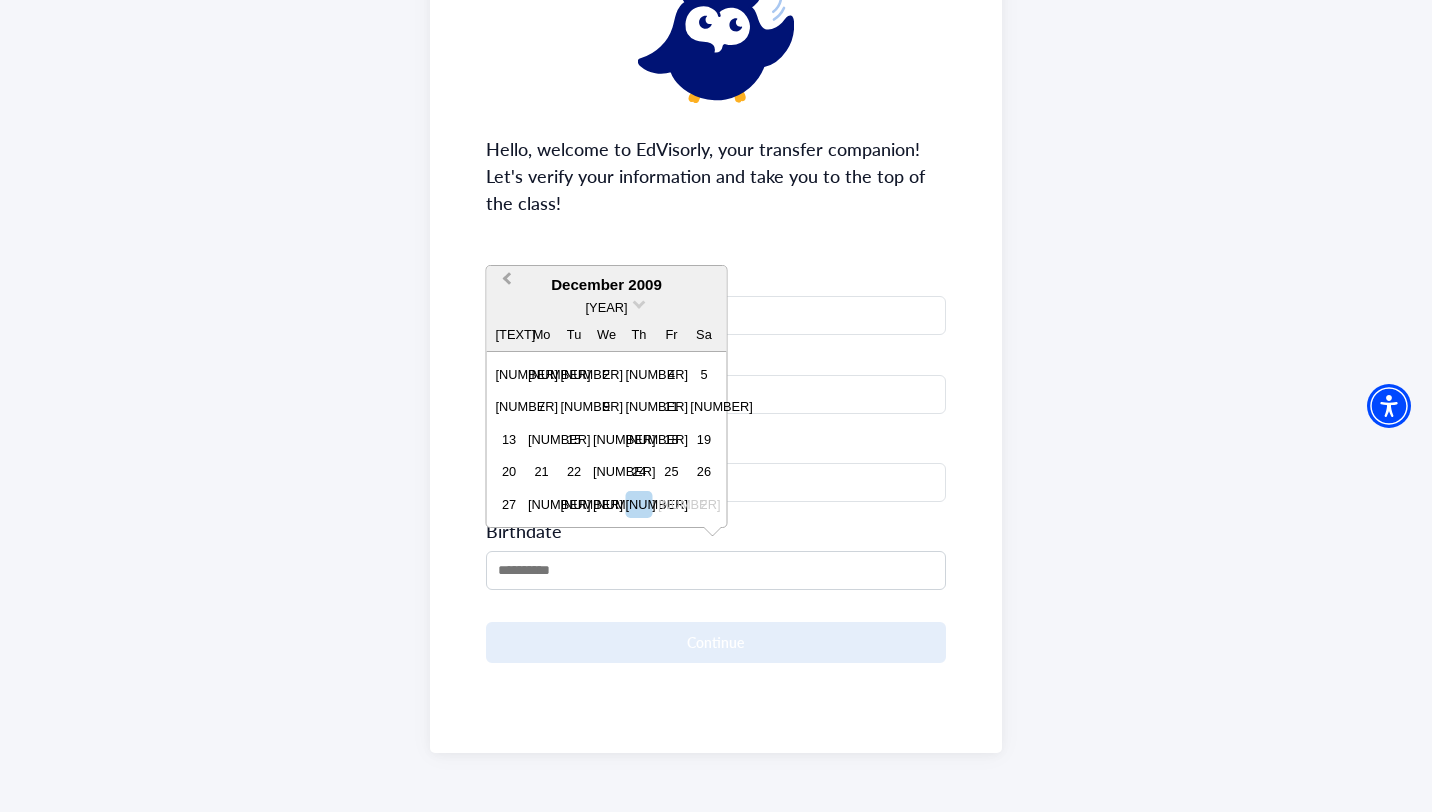 click on "Previous Month" at bounding box center [507, 283] 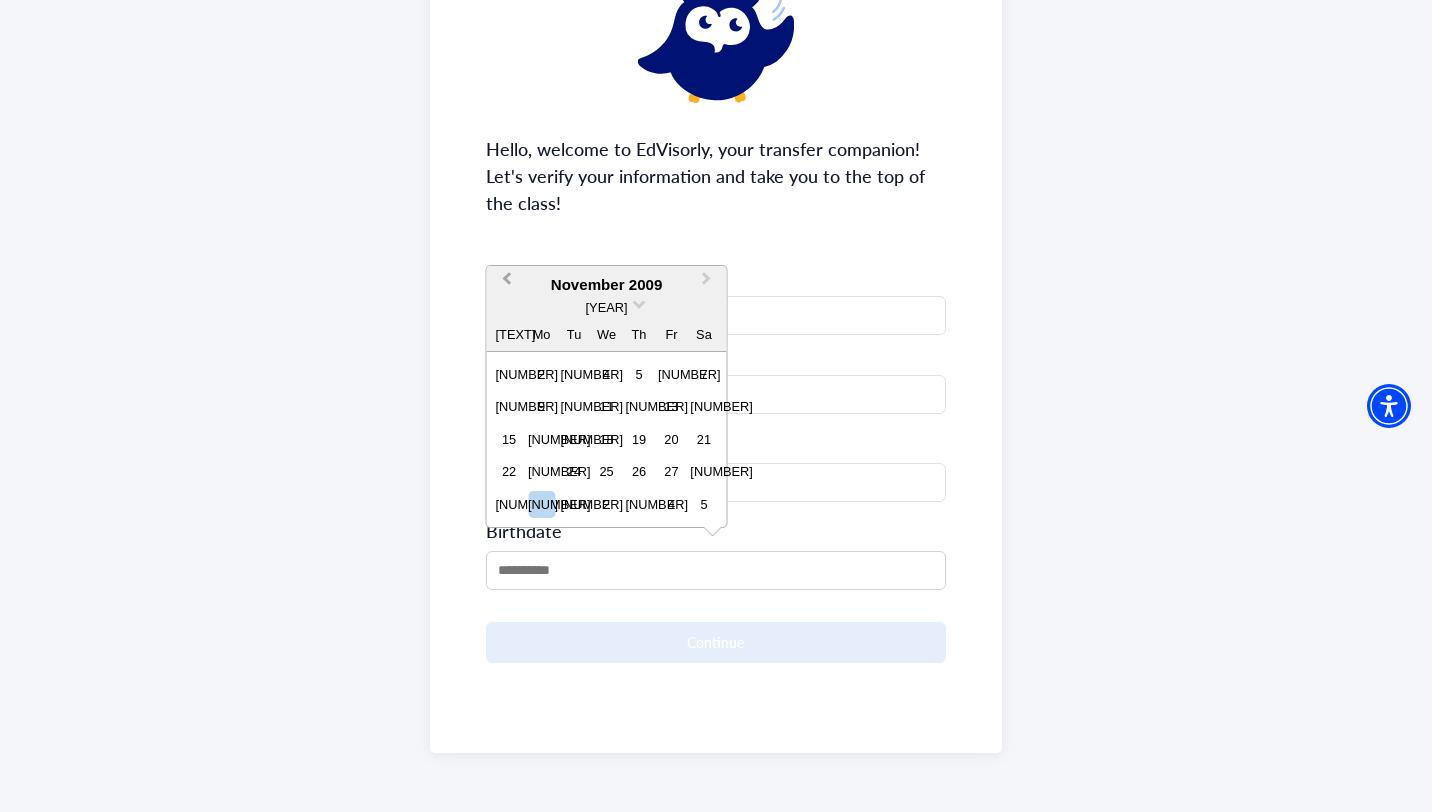 click on "Previous Month" at bounding box center [507, 283] 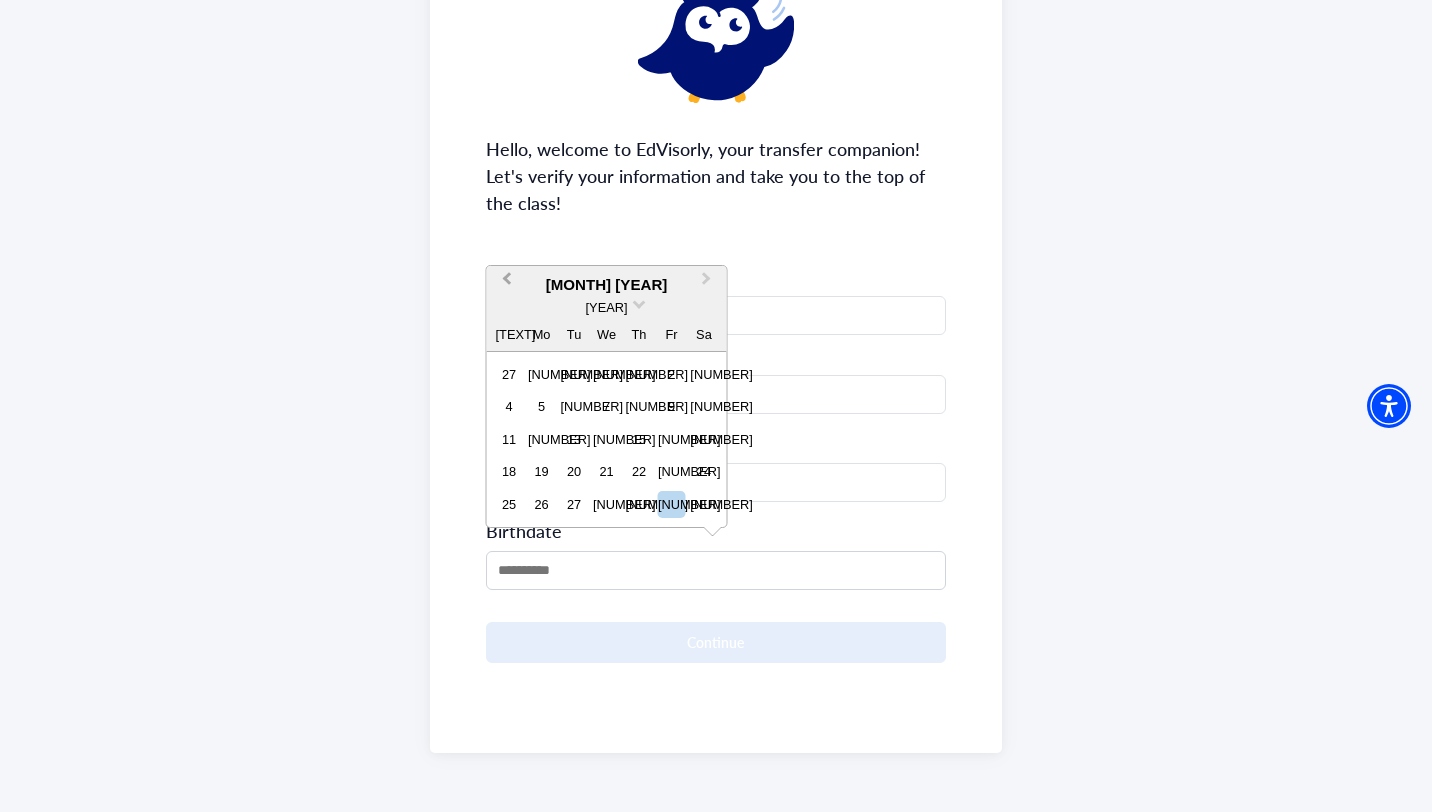 click on "Previous Month" at bounding box center [507, 283] 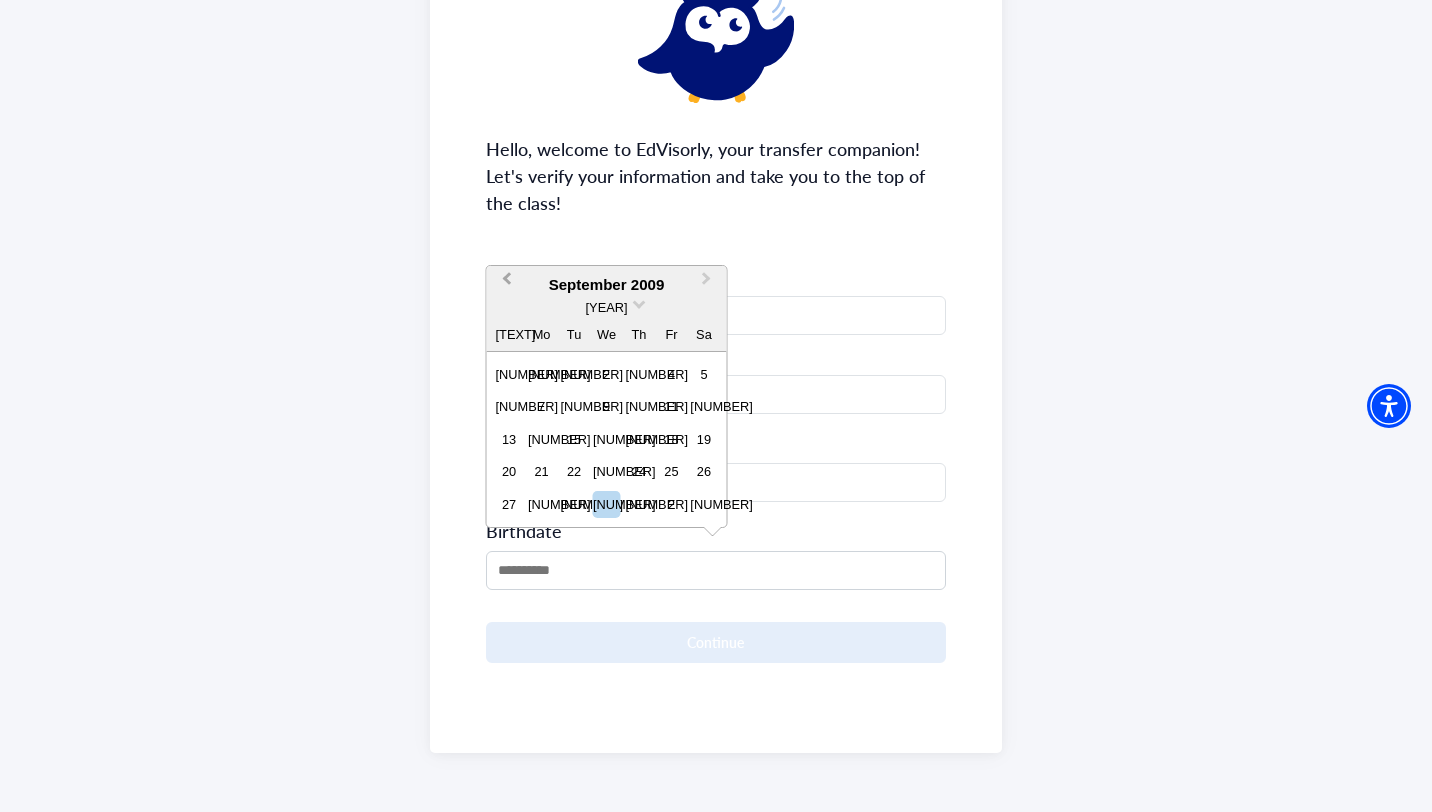 click on "Previous Month" at bounding box center [507, 283] 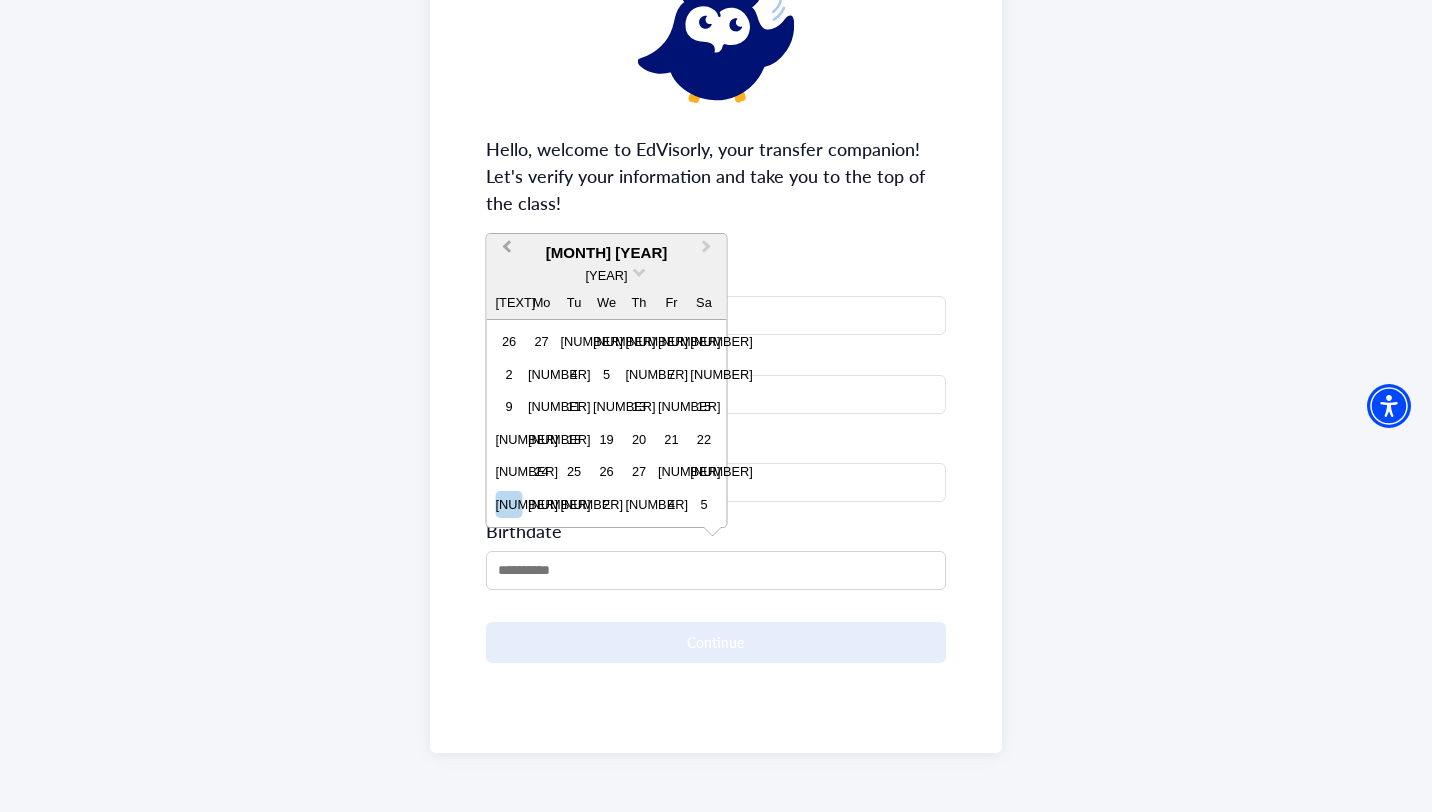 click on "Previous Month" at bounding box center (505, 252) 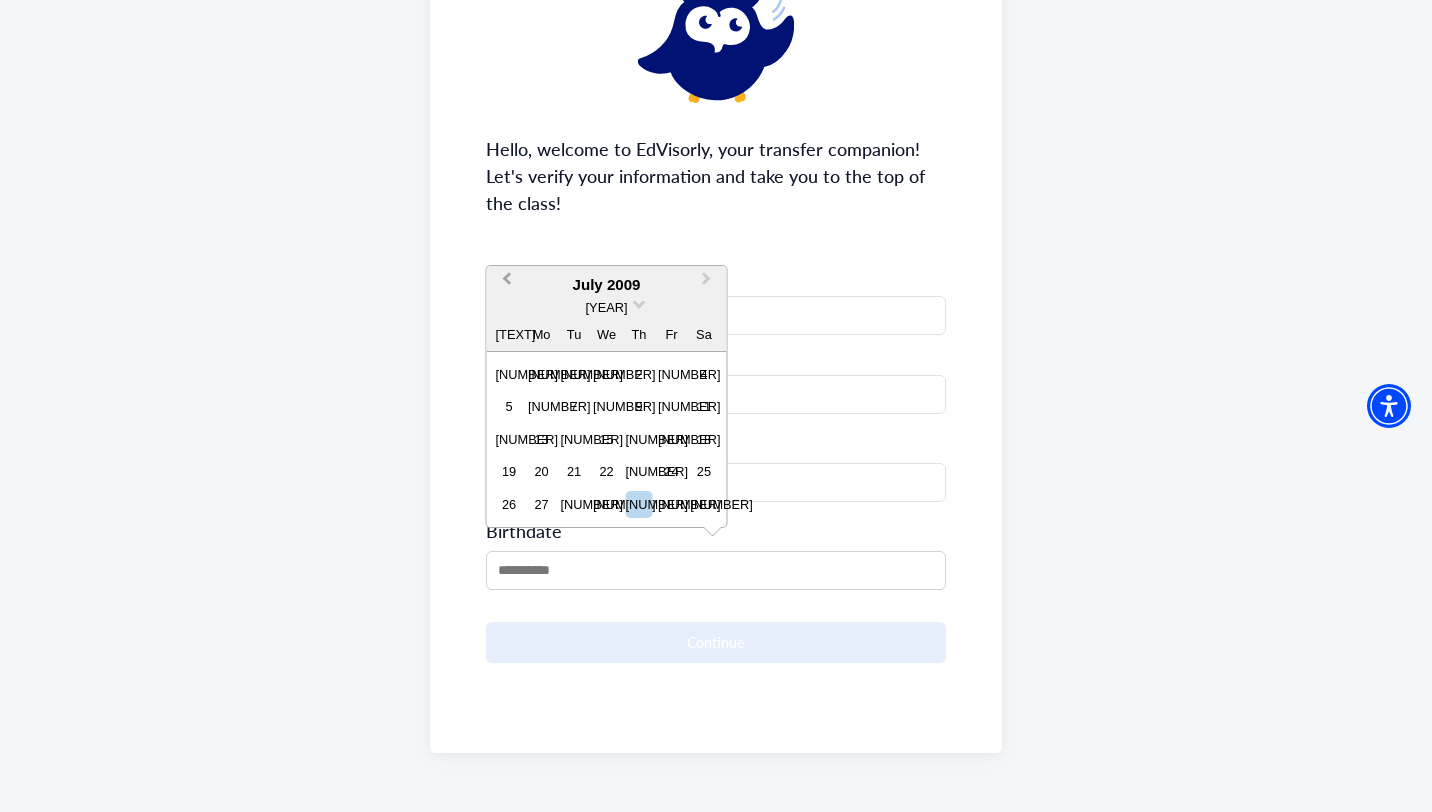 click on "Previous Month" at bounding box center [507, 283] 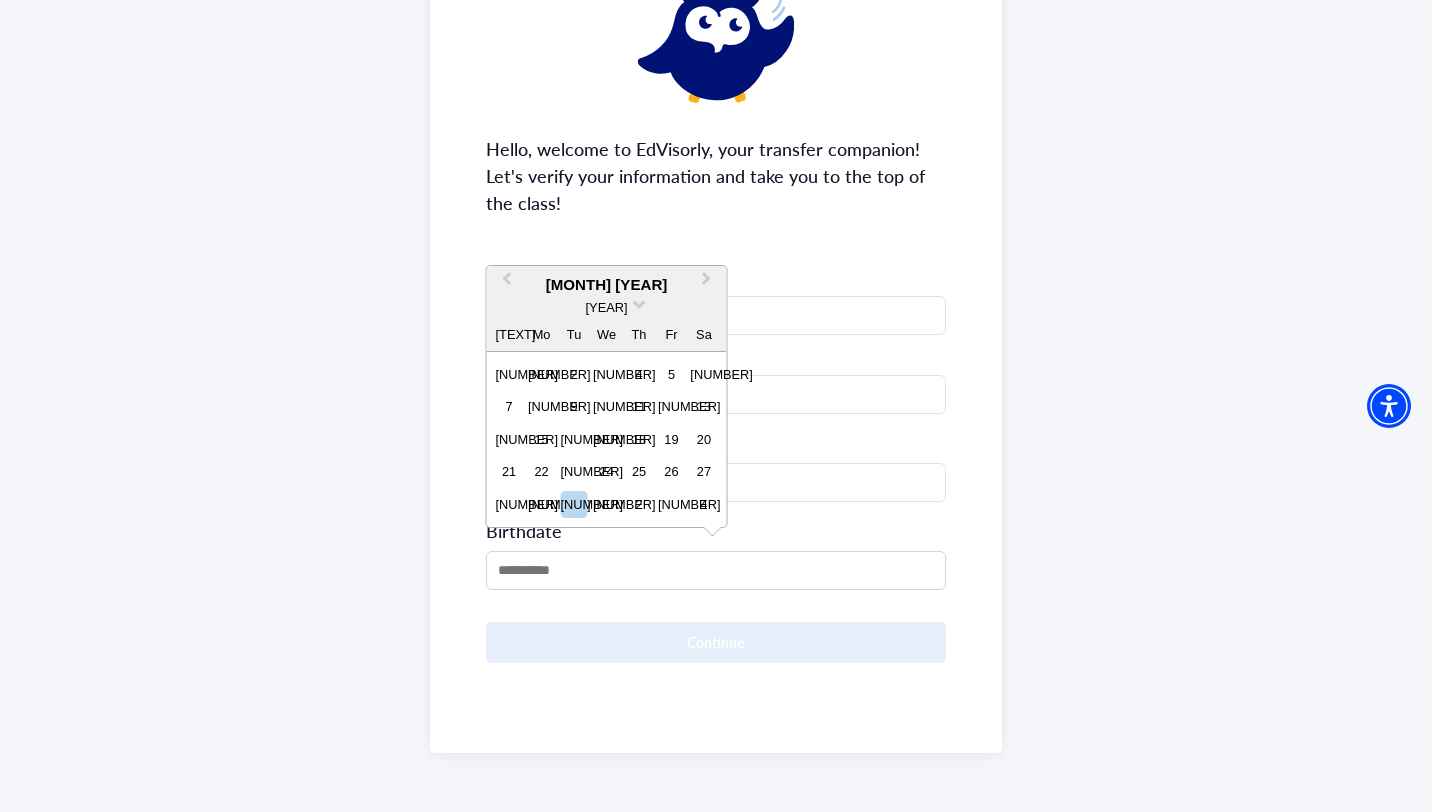 click on "[YEAR]" at bounding box center [607, 307] 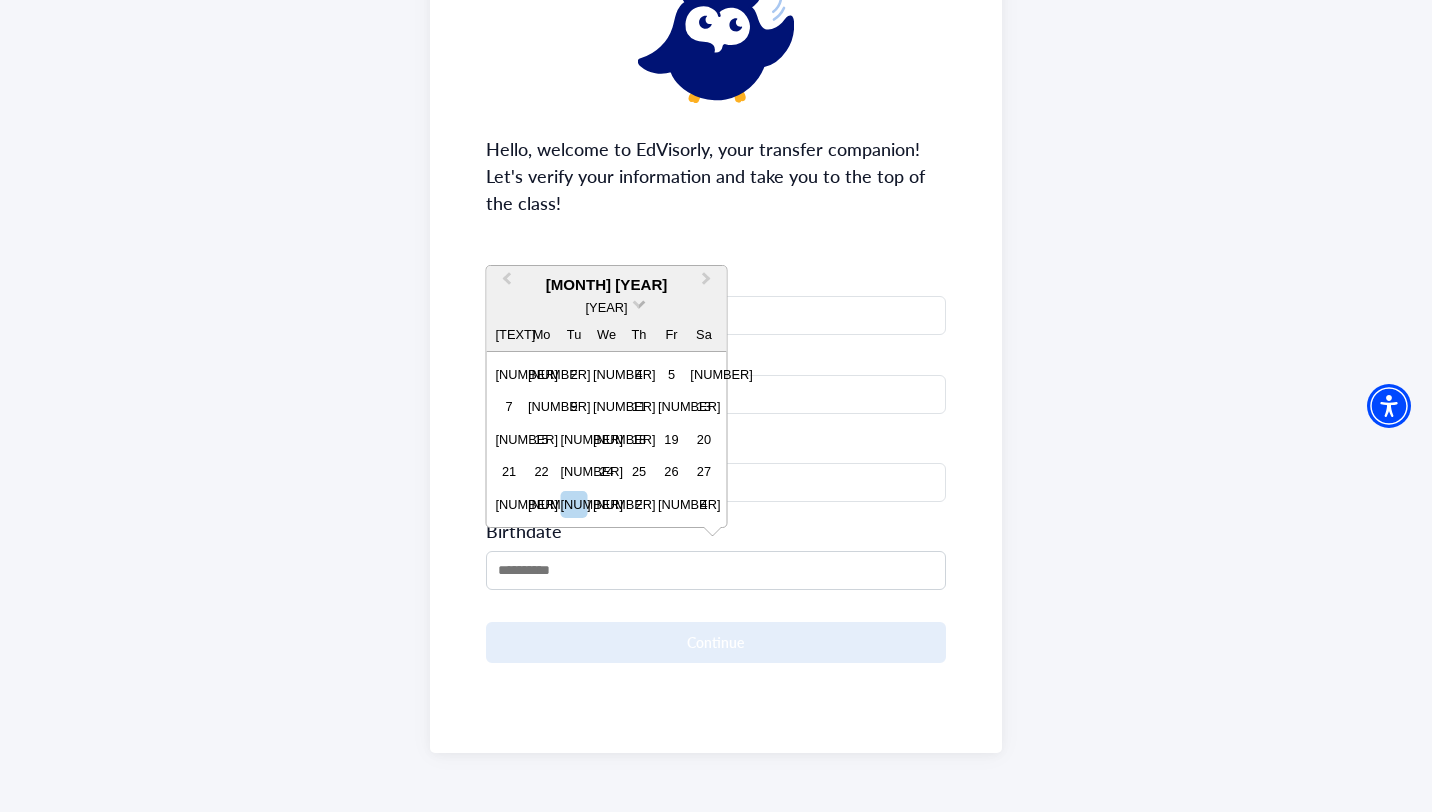 click at bounding box center (639, 302) 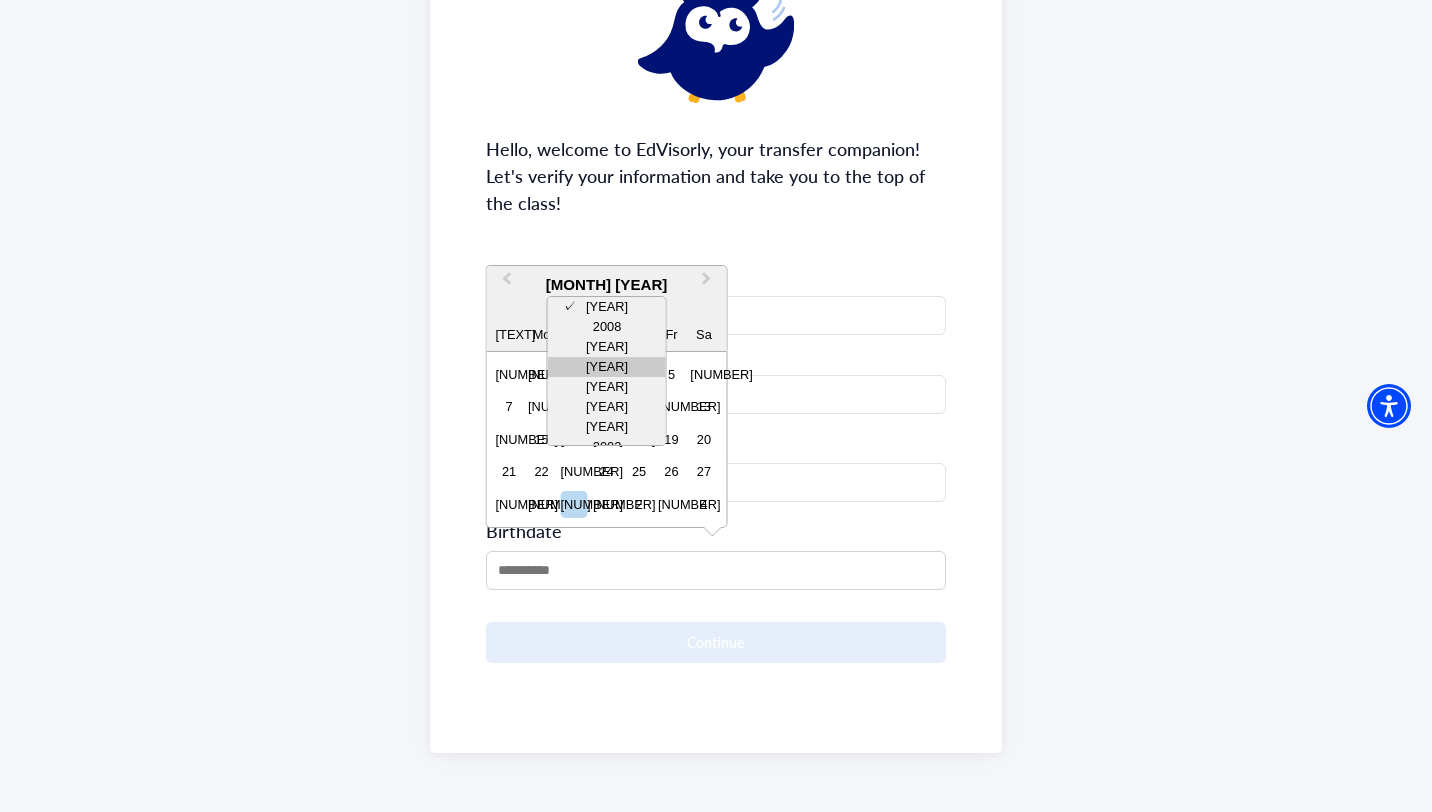 click on "[YEAR]" at bounding box center [607, 367] 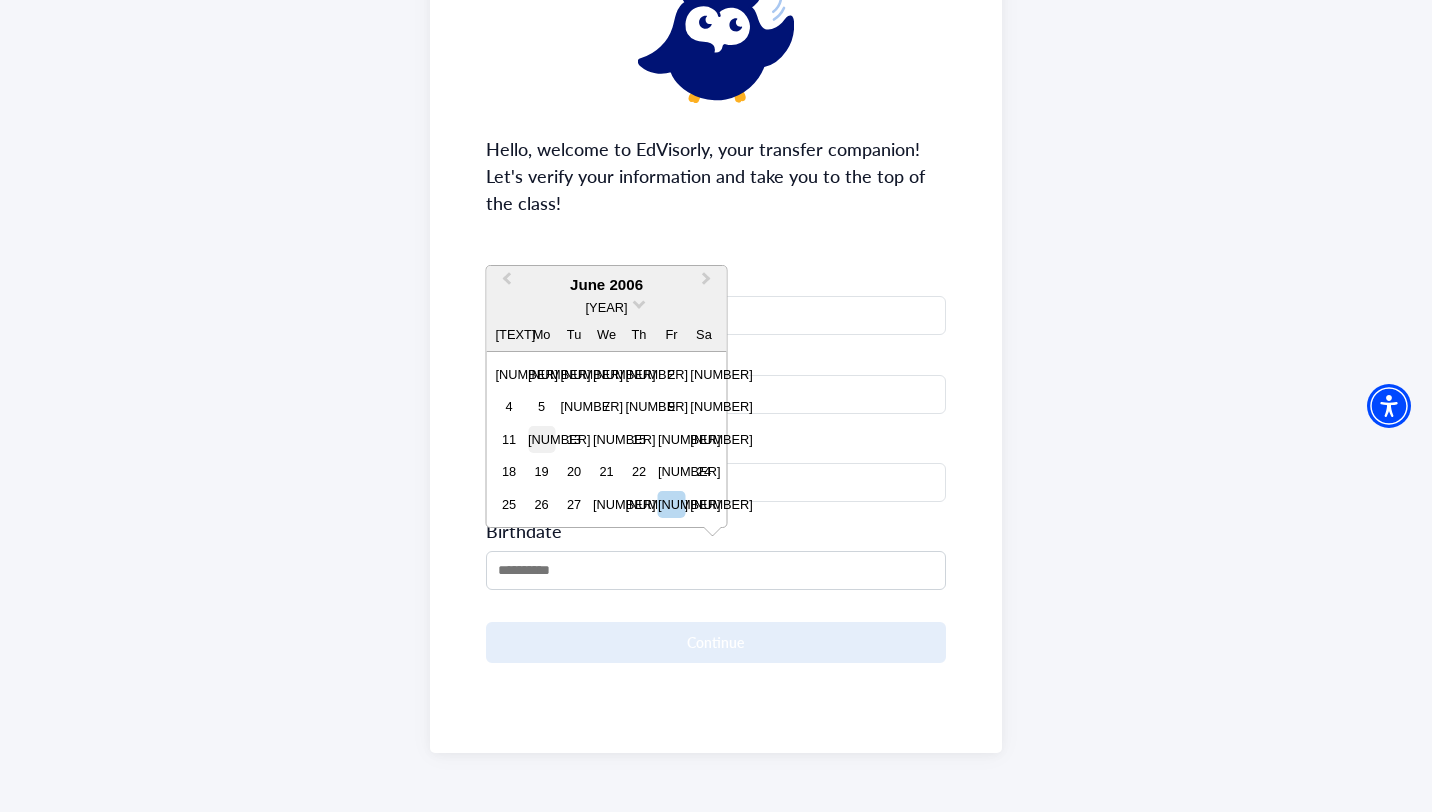 click on "[NUMBER]" at bounding box center (541, 439) 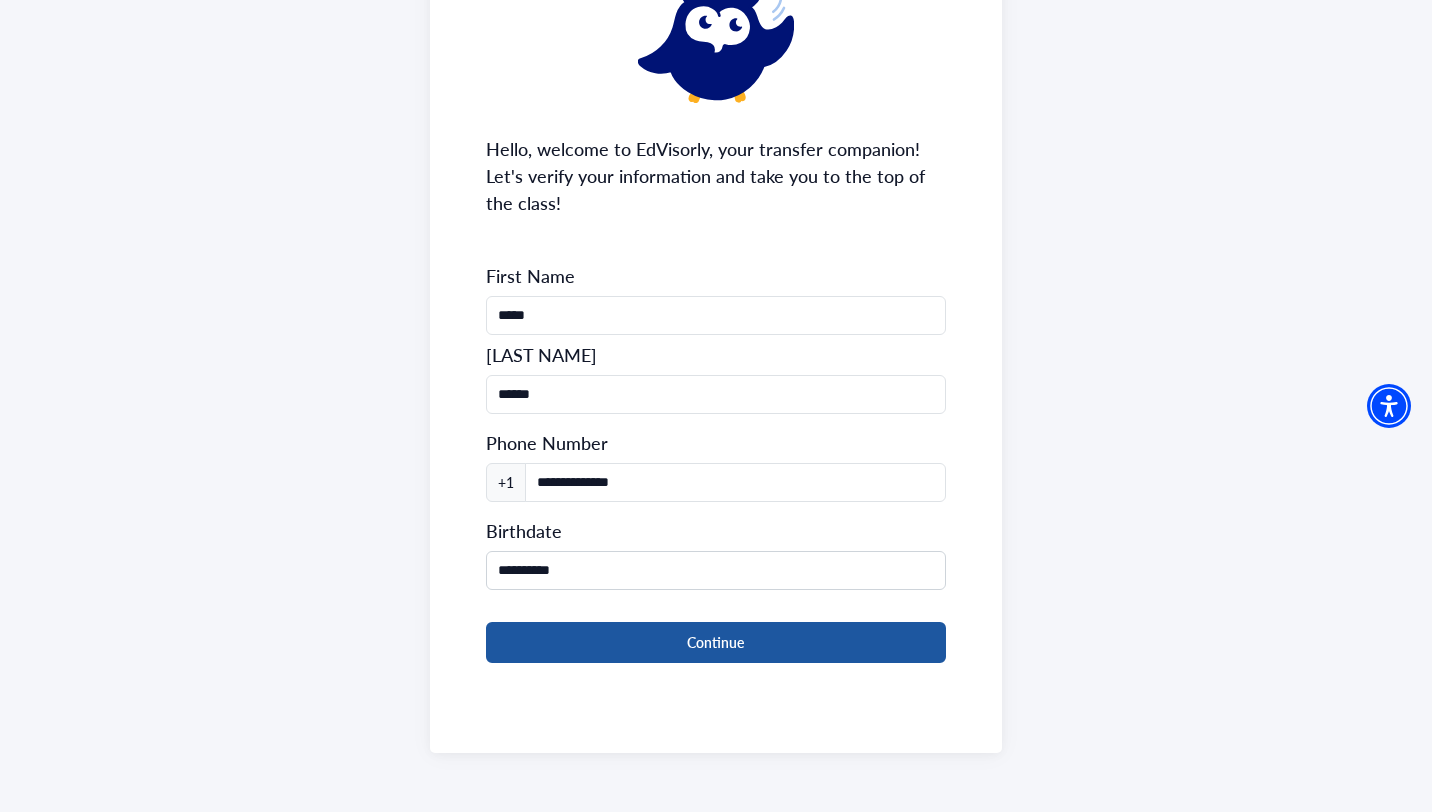 click on "Continue" at bounding box center (716, 642) 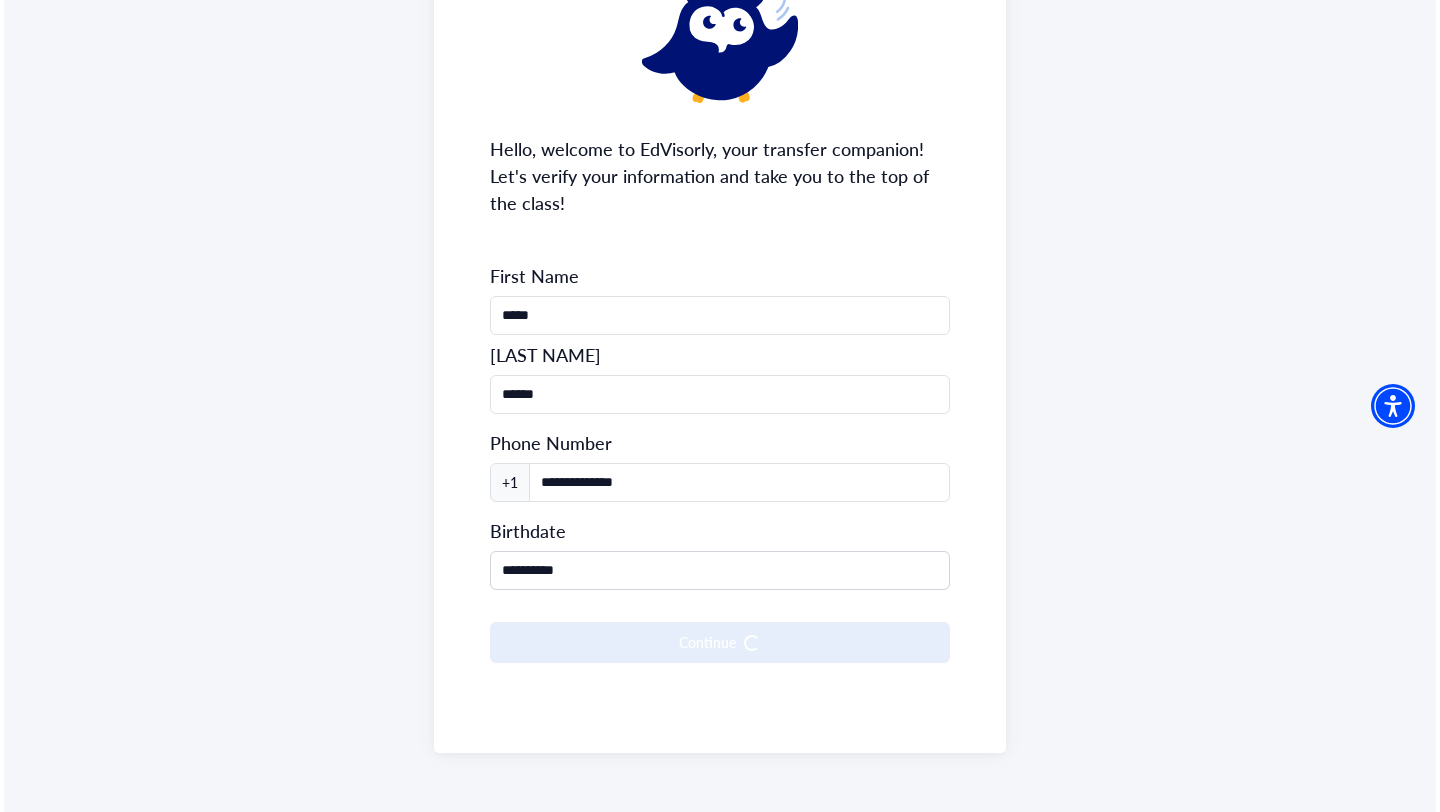 scroll, scrollTop: 0, scrollLeft: 0, axis: both 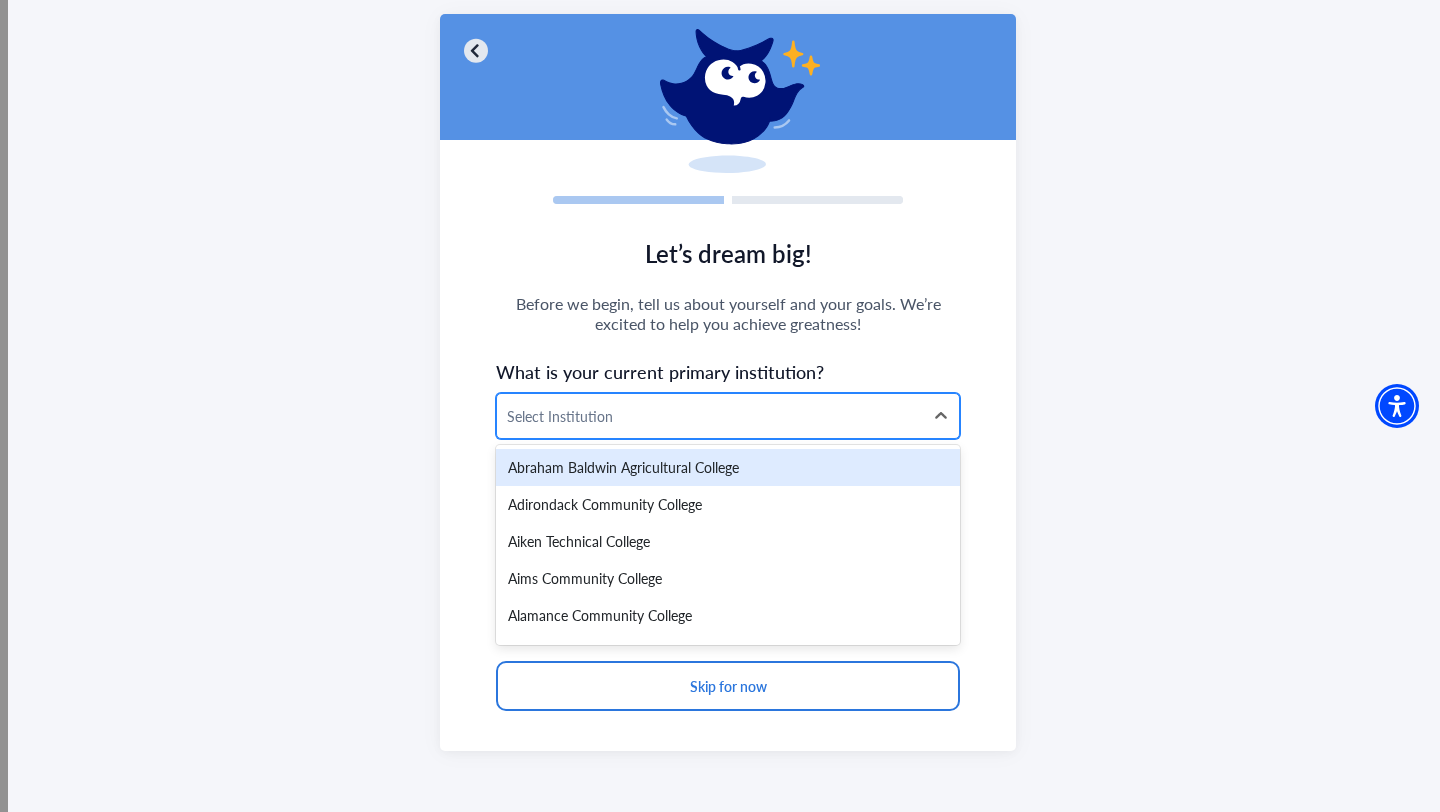 click on "Select Institution" at bounding box center (710, 416) 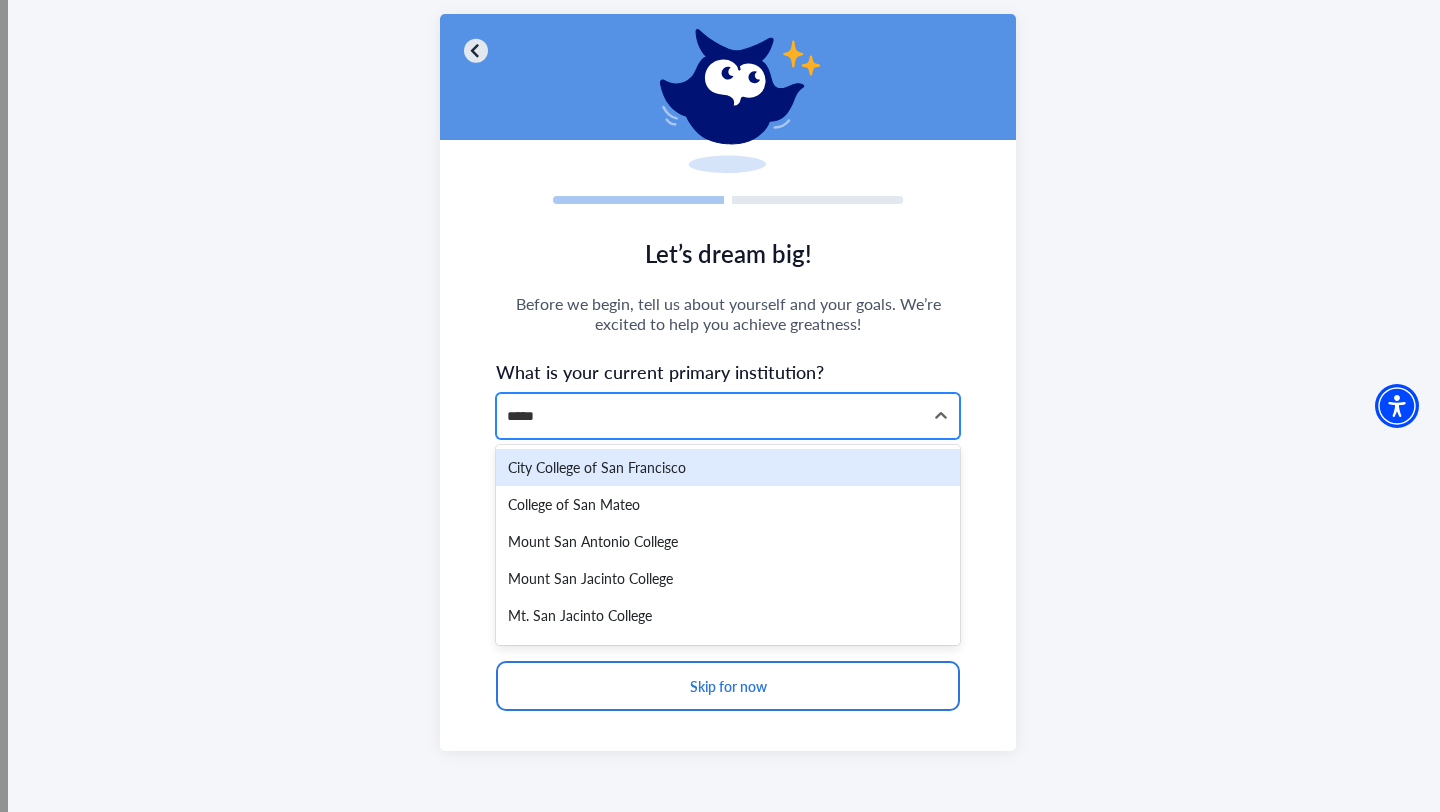 type on "******" 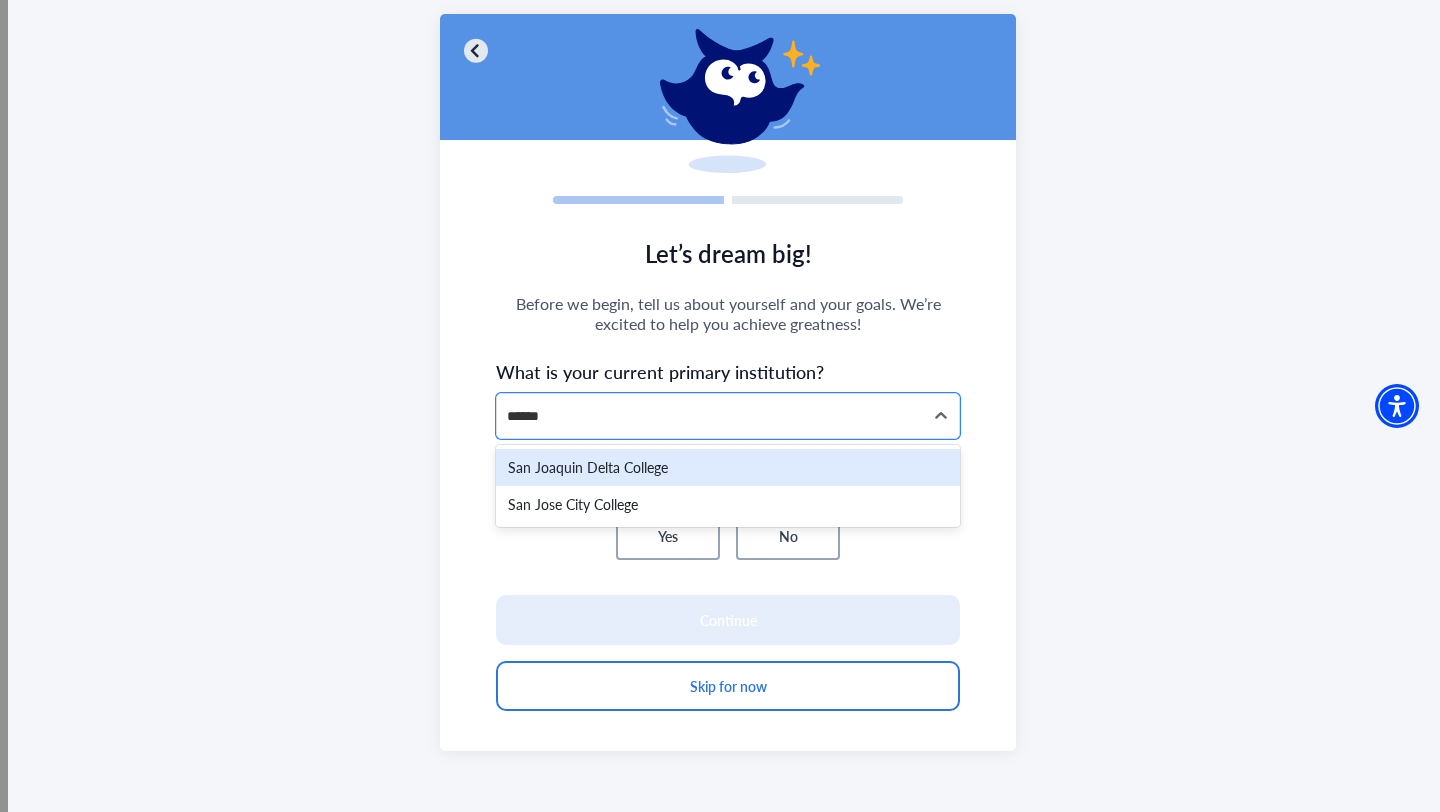 click on "San Joaquin Delta College" at bounding box center [728, 467] 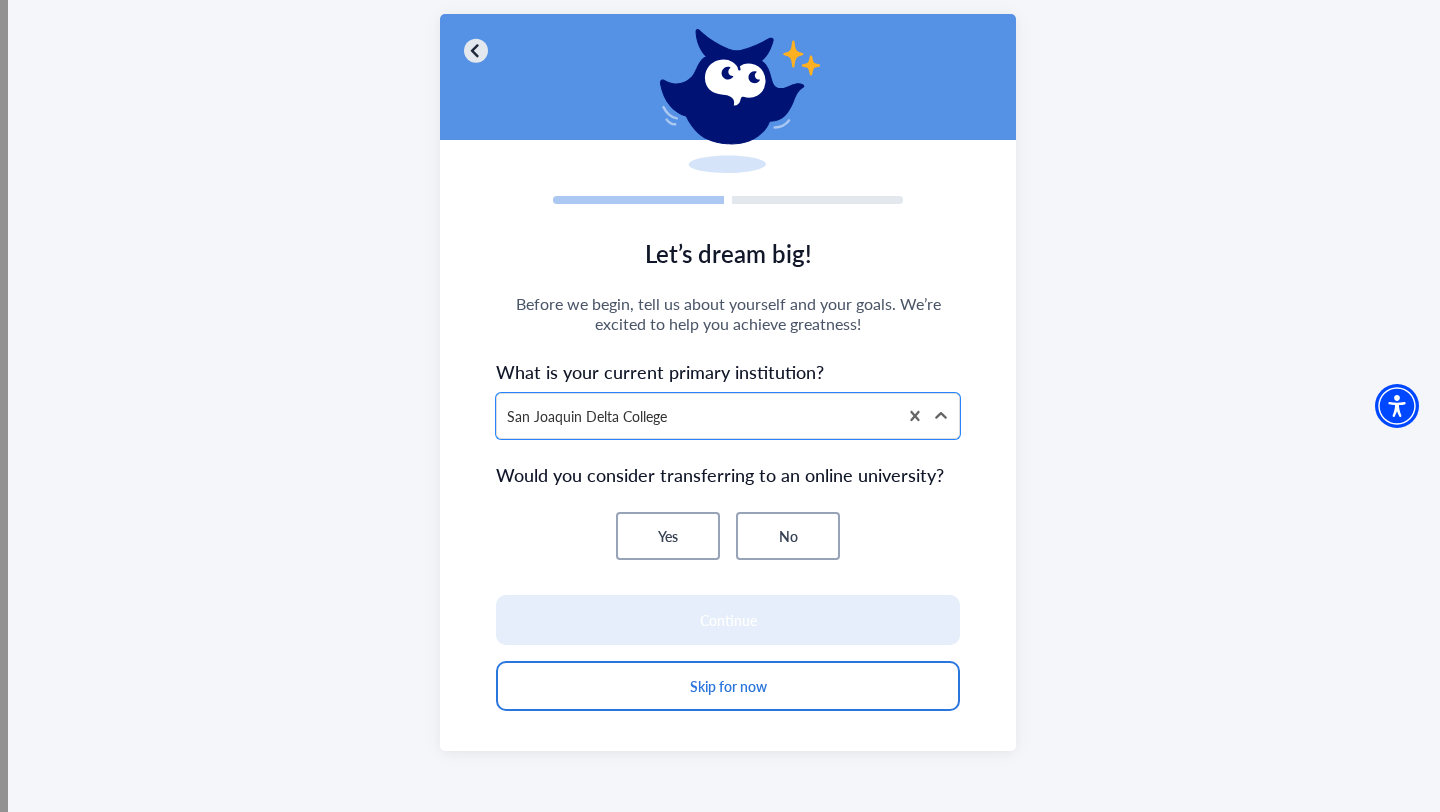 click on "No" at bounding box center [788, 536] 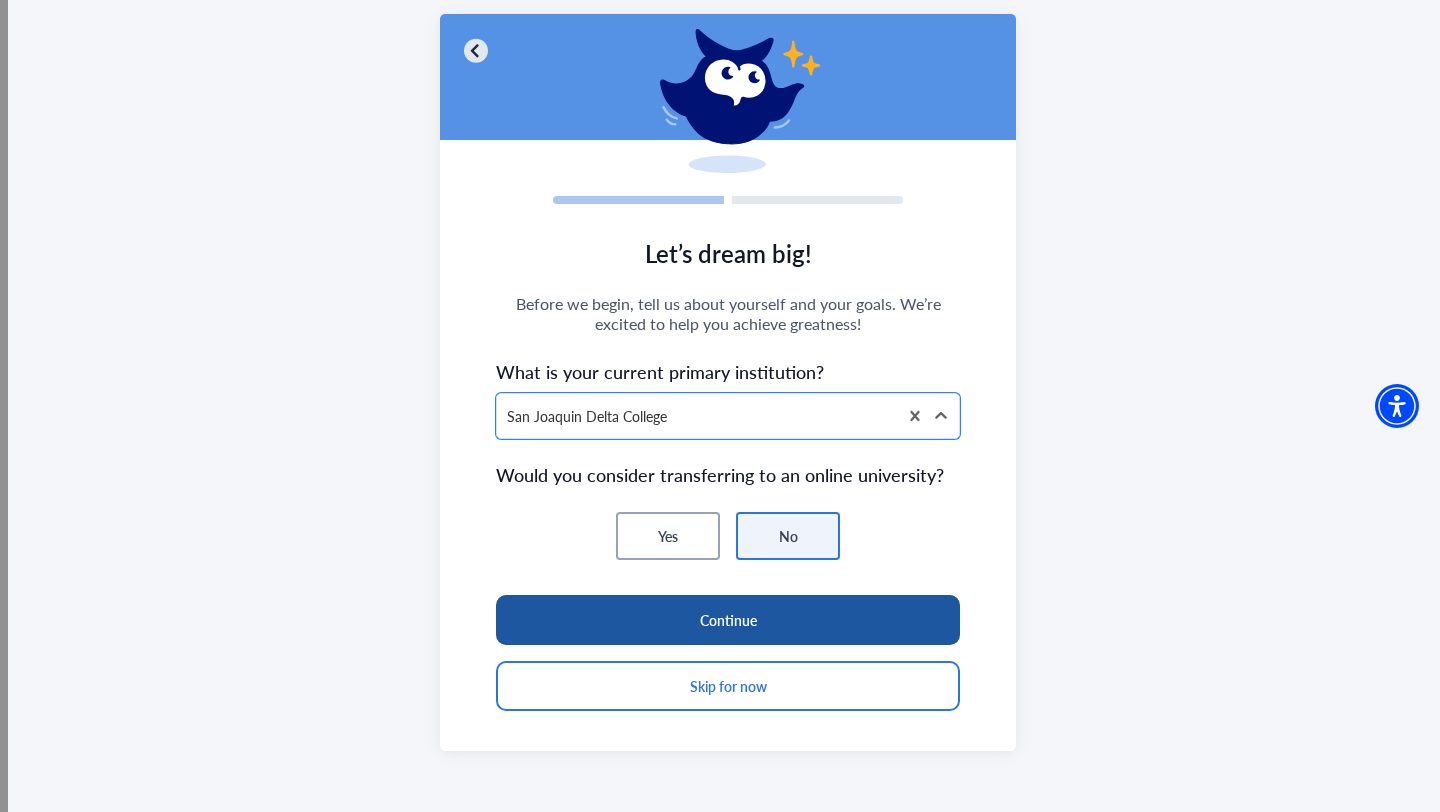 click on "Continue" at bounding box center (728, 620) 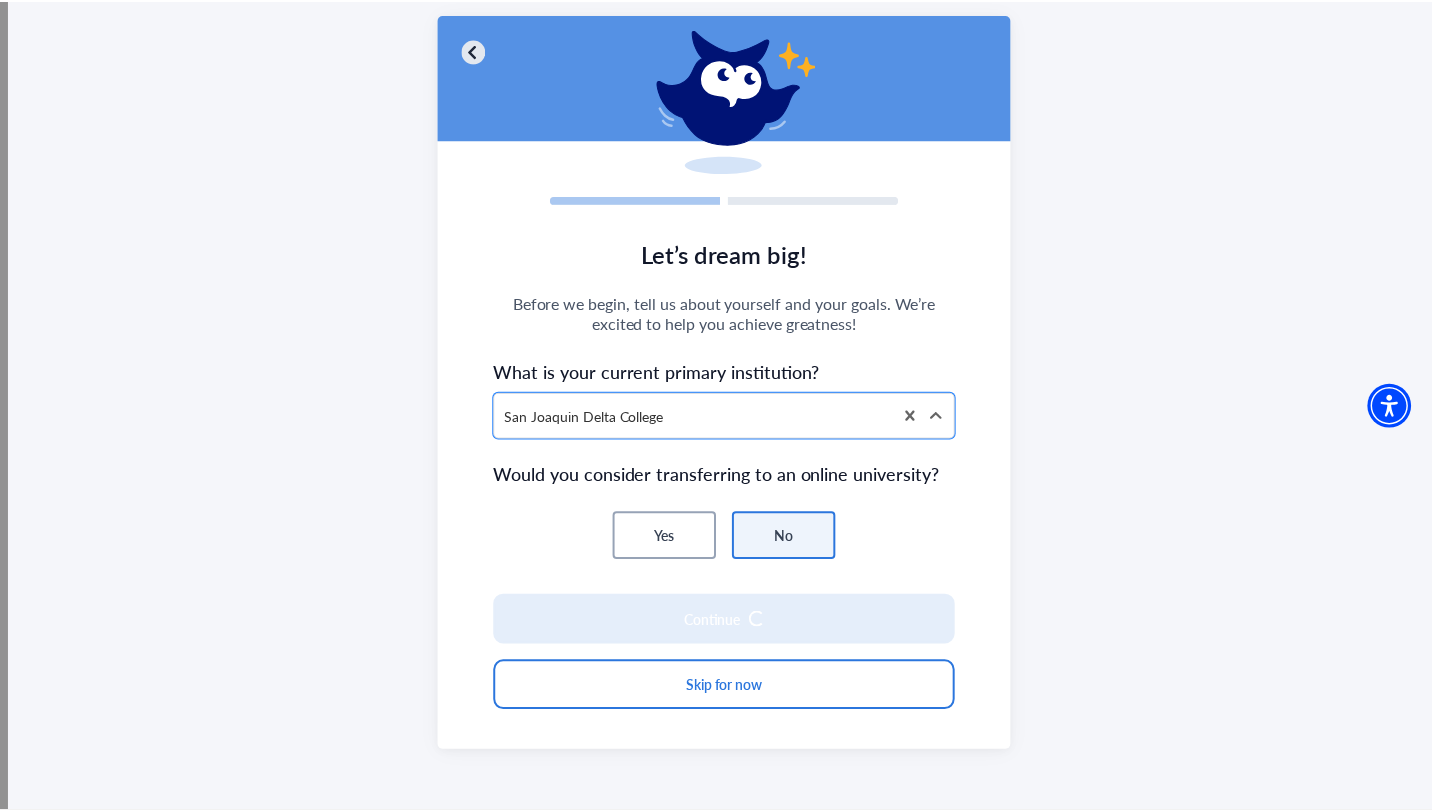 scroll, scrollTop: 91, scrollLeft: 0, axis: vertical 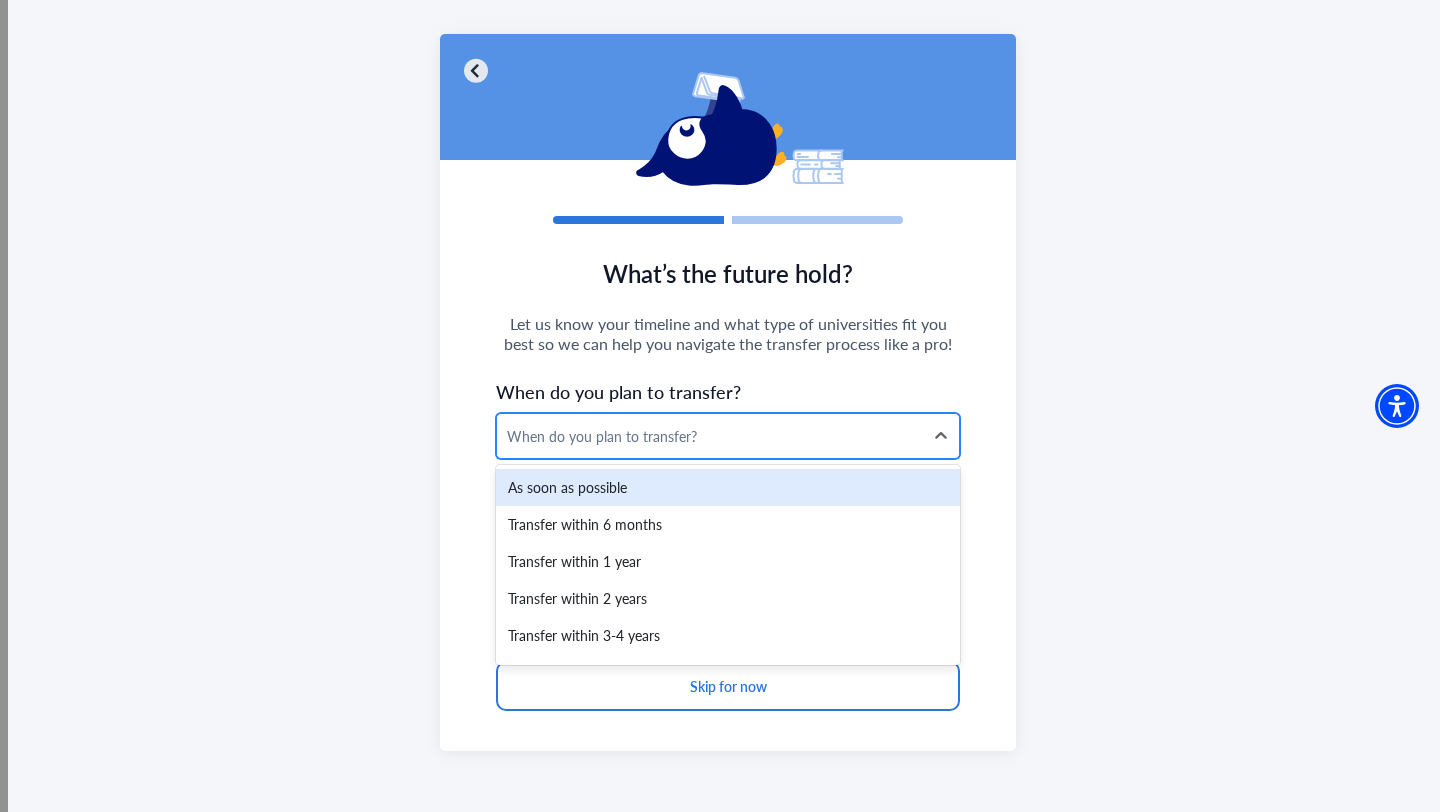 click on "When do you plan to transfer?" at bounding box center [710, 436] 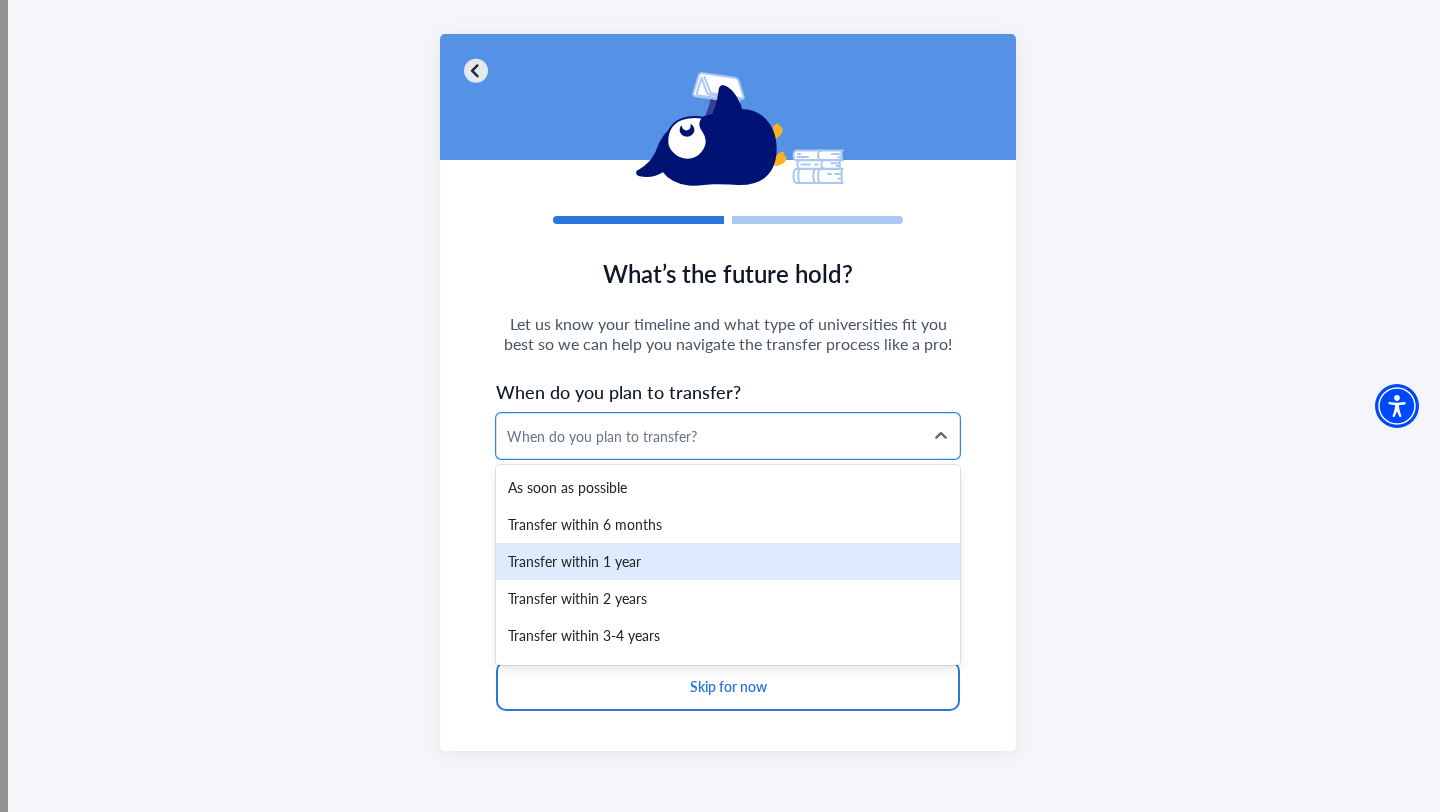 click on "Transfer within 1 year" at bounding box center [728, 561] 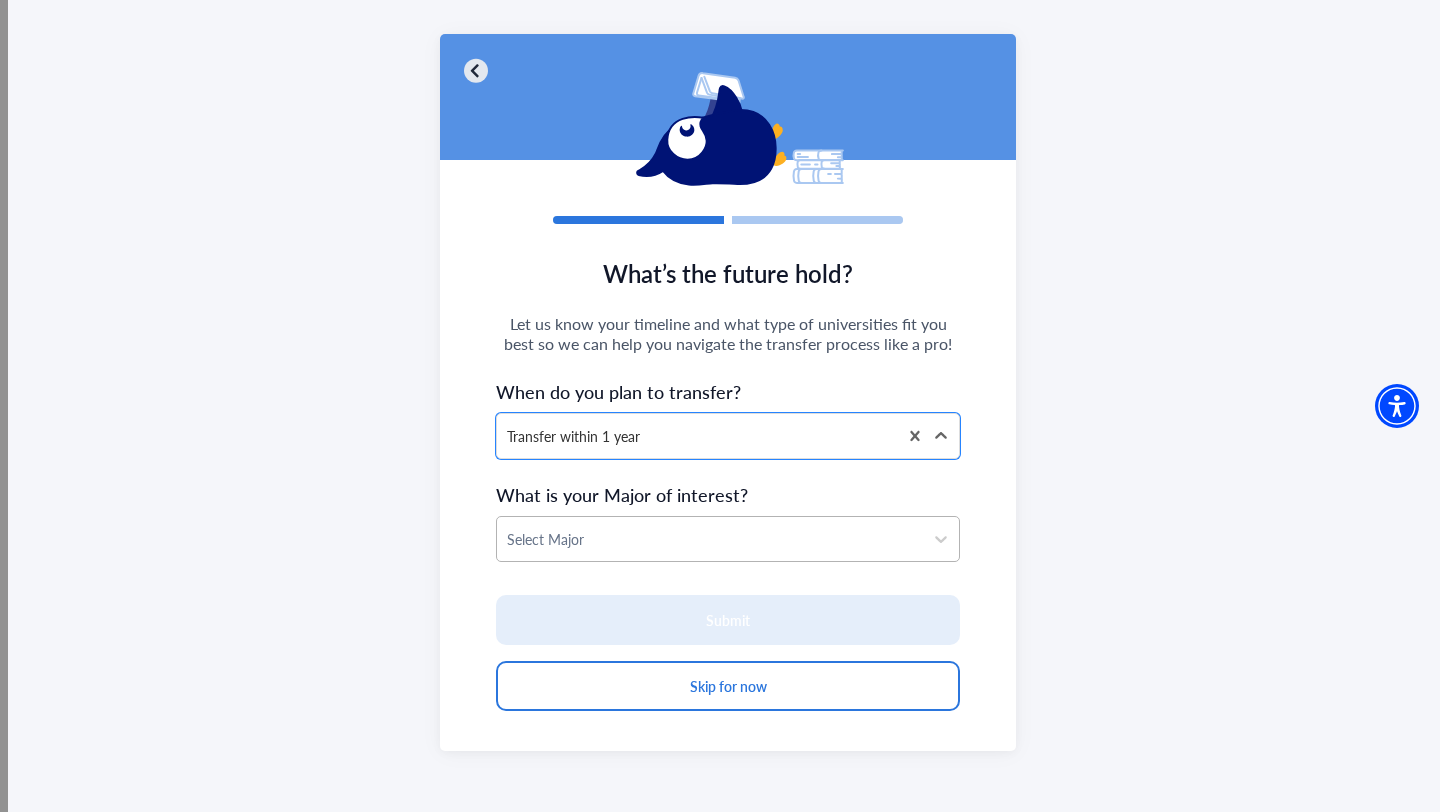 click at bounding box center (710, 539) 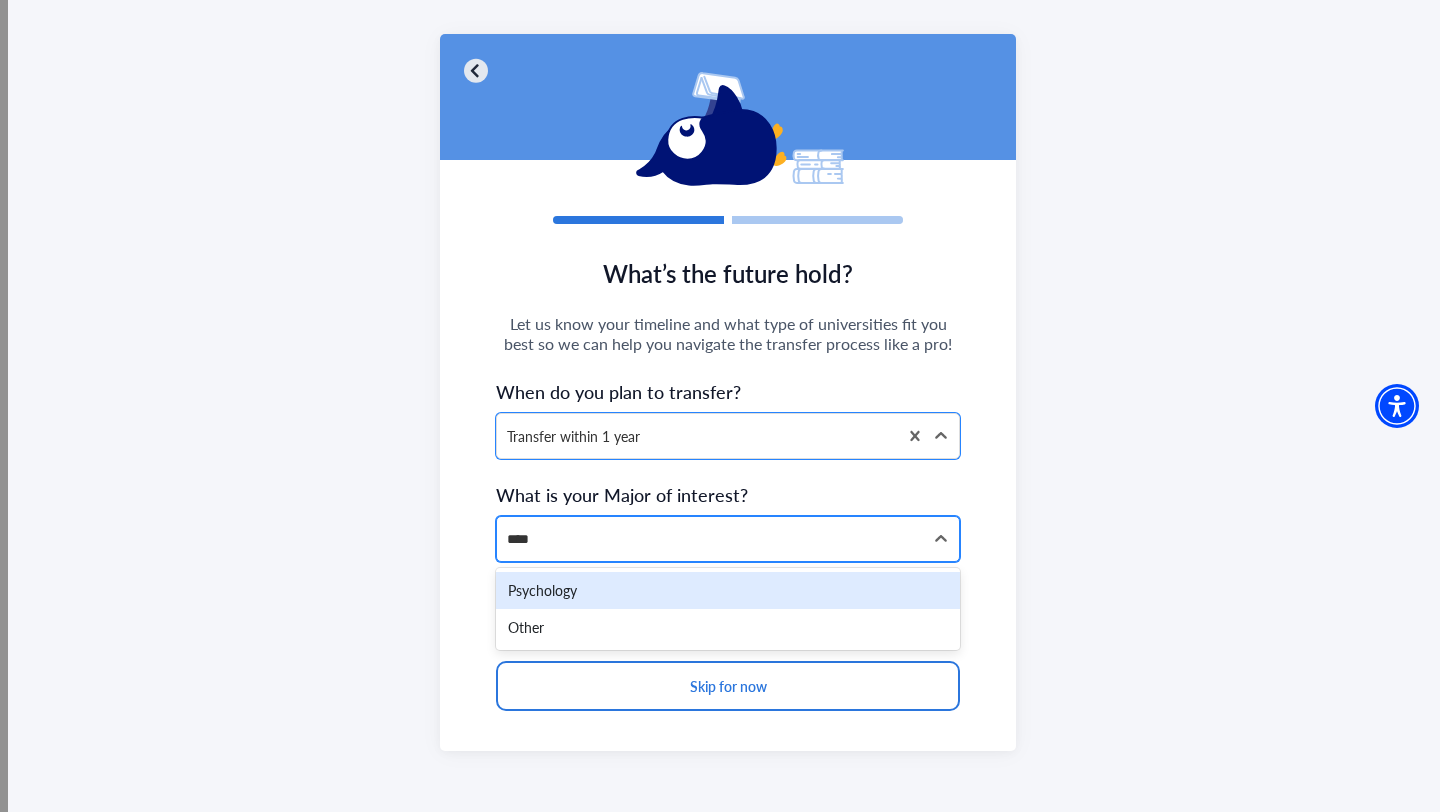 type on "******" 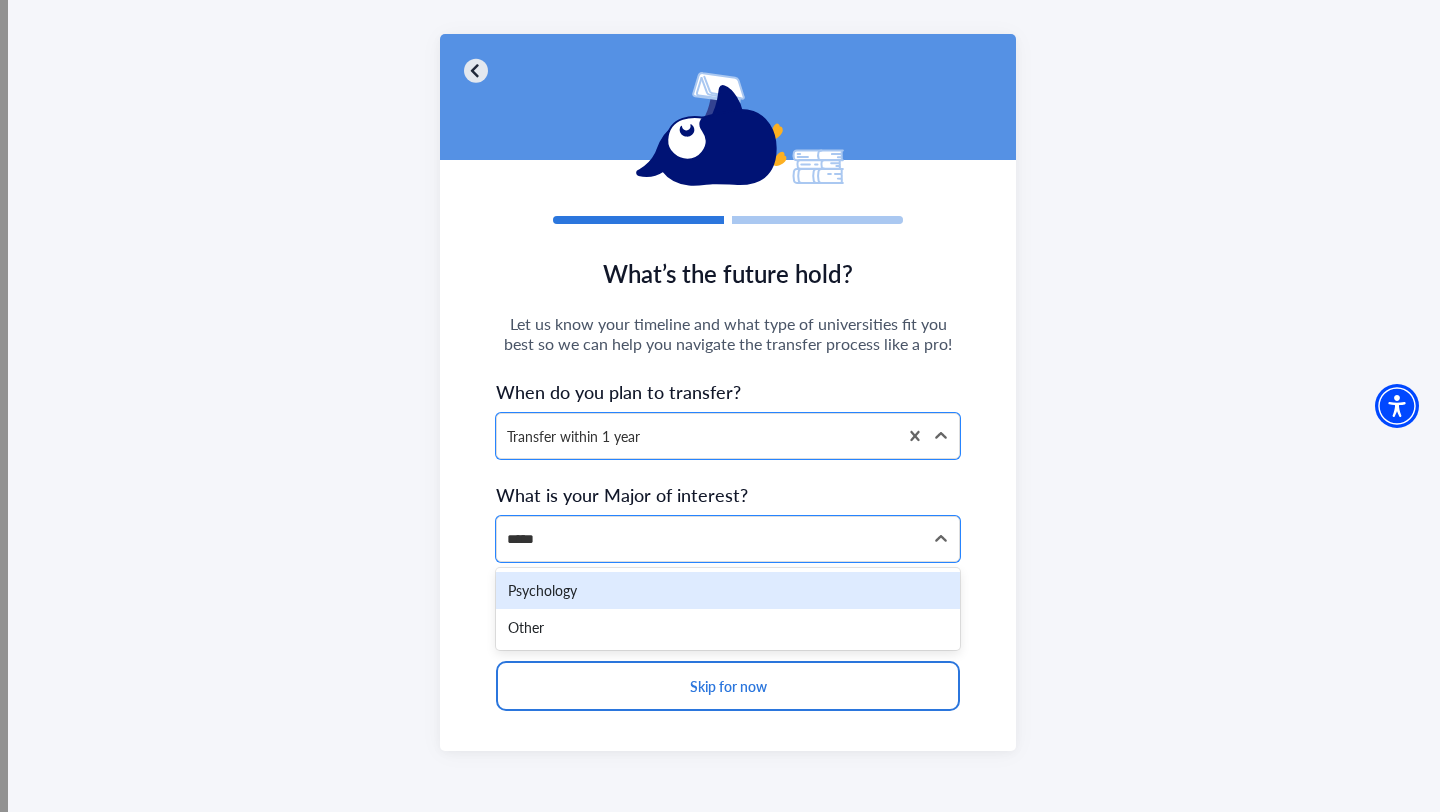 click on "Psychology" at bounding box center [728, 590] 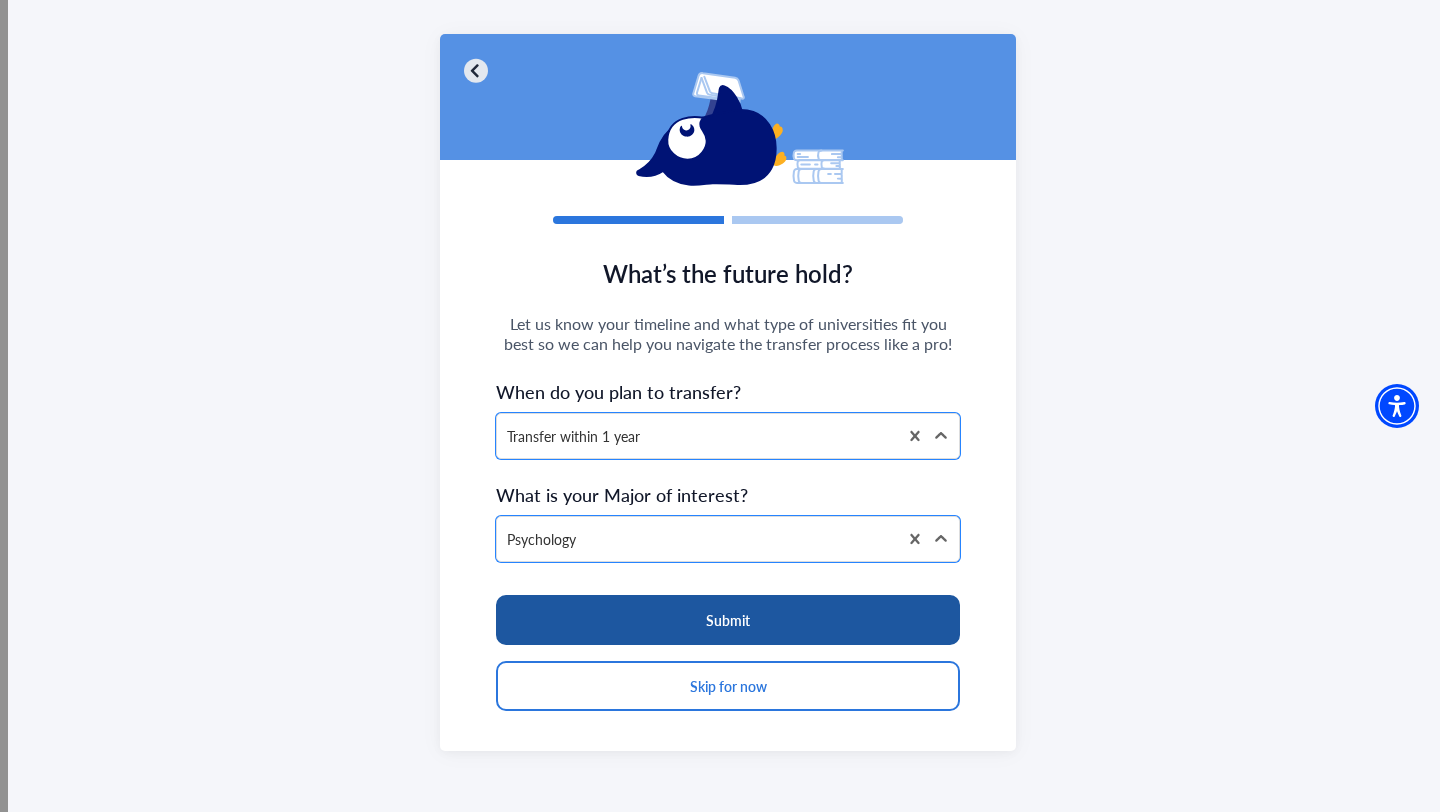 click on "Submit" at bounding box center (728, 620) 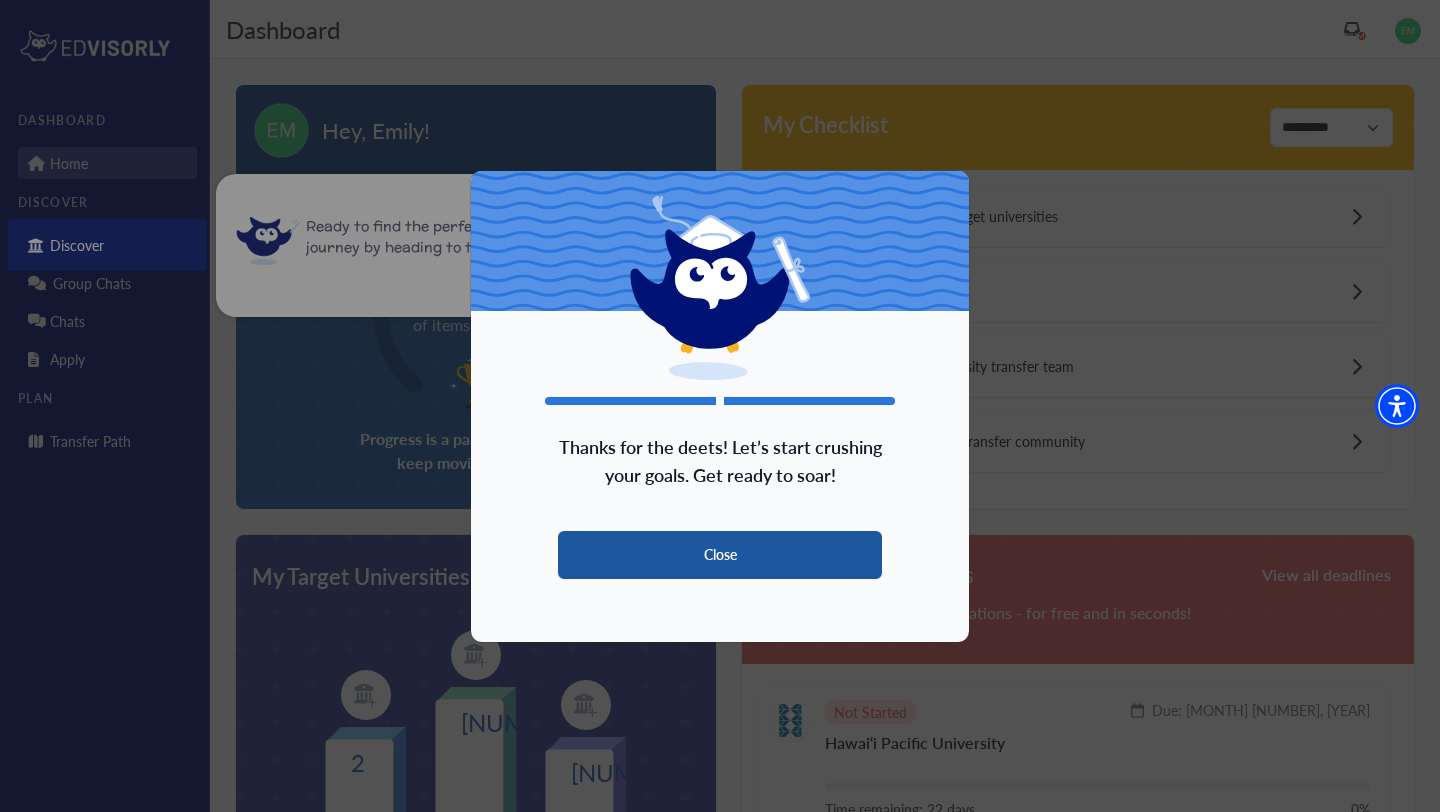 click on "Close" at bounding box center [720, 555] 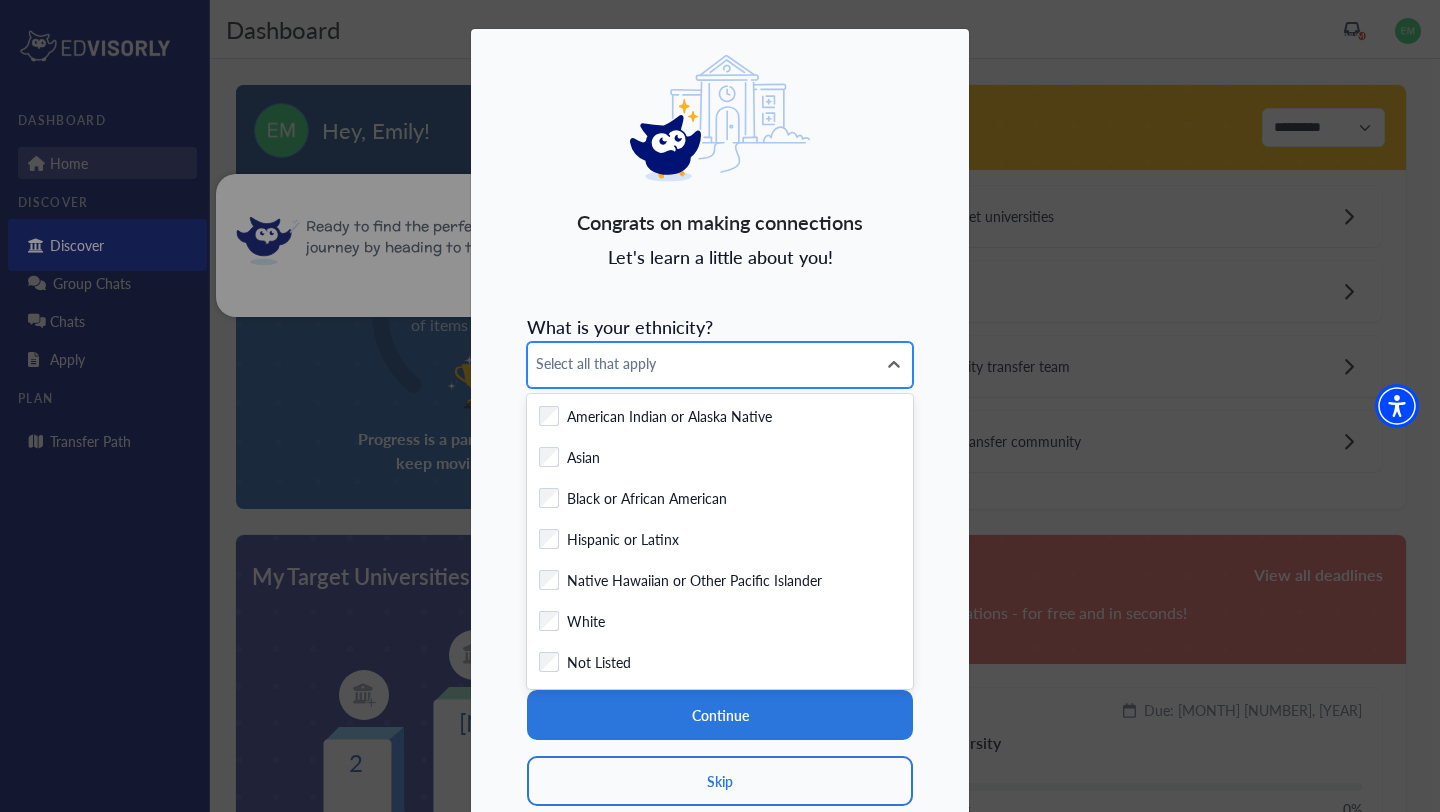 click on "Select all that apply" at bounding box center (702, 363) 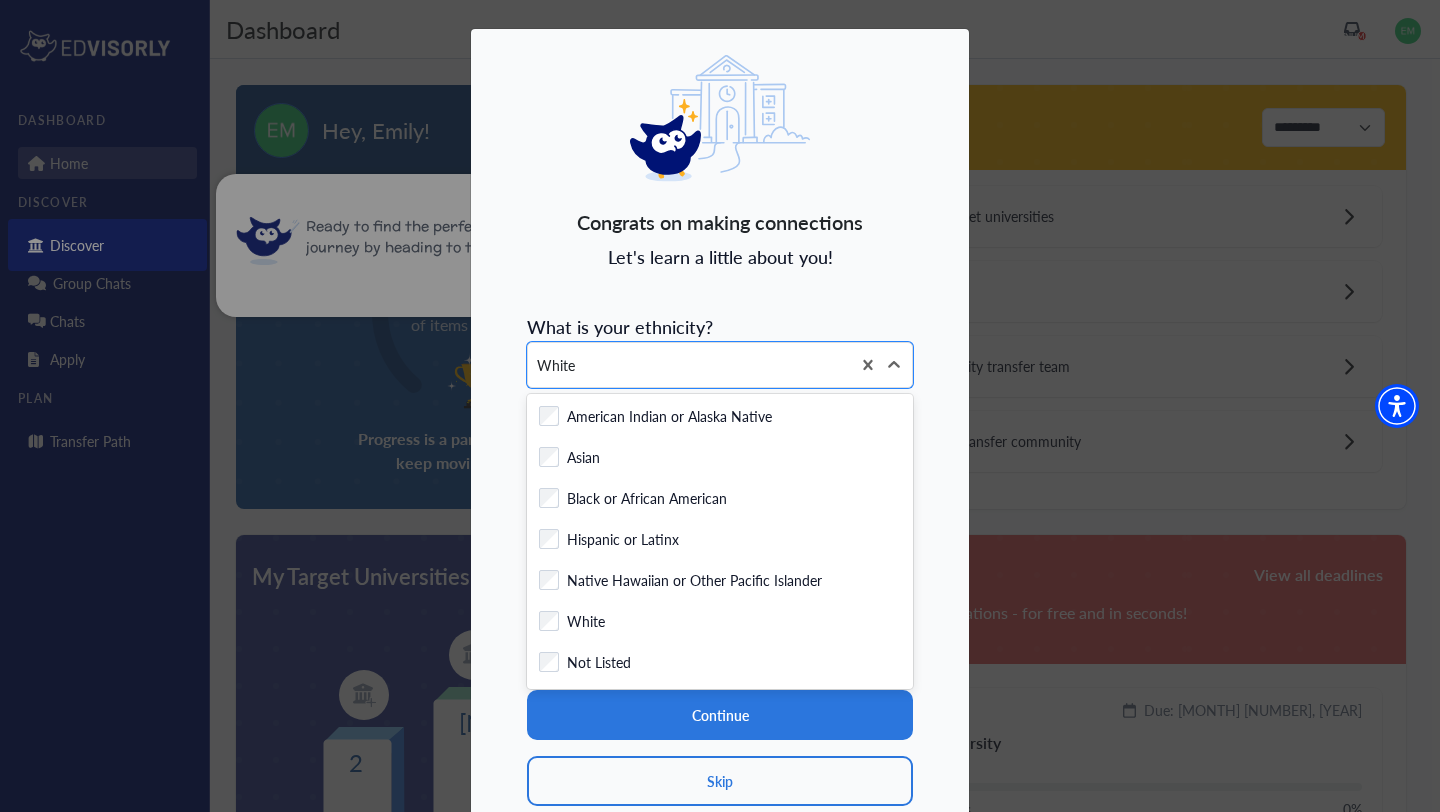 click on "Congrats on making connections Let's learn a little about you! What is your ethnicity? option White, selected. Native Hawaiian or Other Pacific Islander, 5 of 7. 7 results available. Use Up and Down to choose options, press Enter to select the currently focused option, press Escape to exit the menu, press Tab to select the option and exit the menu. White Checkbox field American Indian or Alaska Native Checkbox field Asian Checkbox field Black or African American Checkbox field Hispanic or Latinx Checkbox field Native Hawaiian or Other Pacific Islander Checkbox field White Checkbox field Not Listed What are your pronouns Select all that apply Street Address Zip Code Continue Skip" at bounding box center [720, 444] 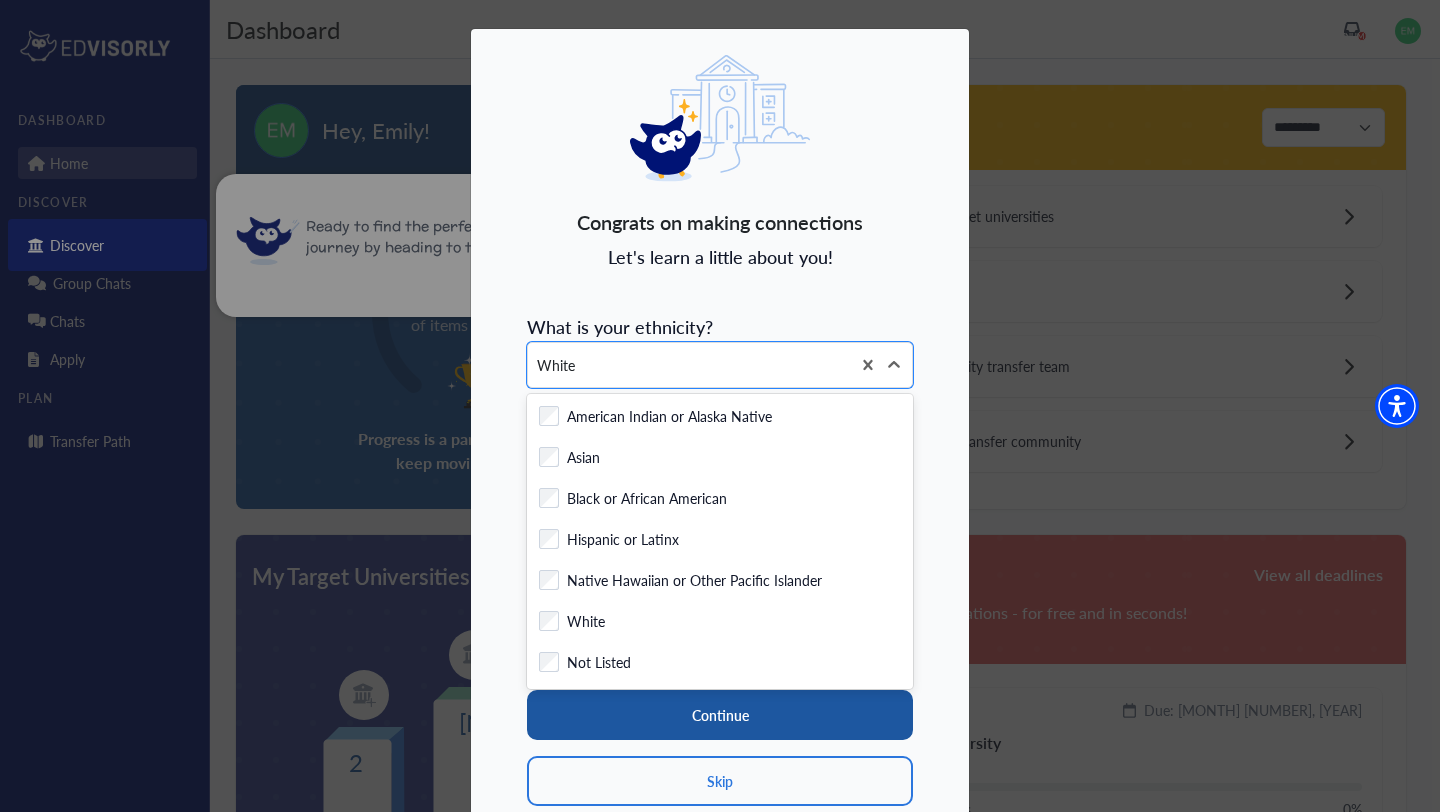 click on "Continue" at bounding box center [720, 715] 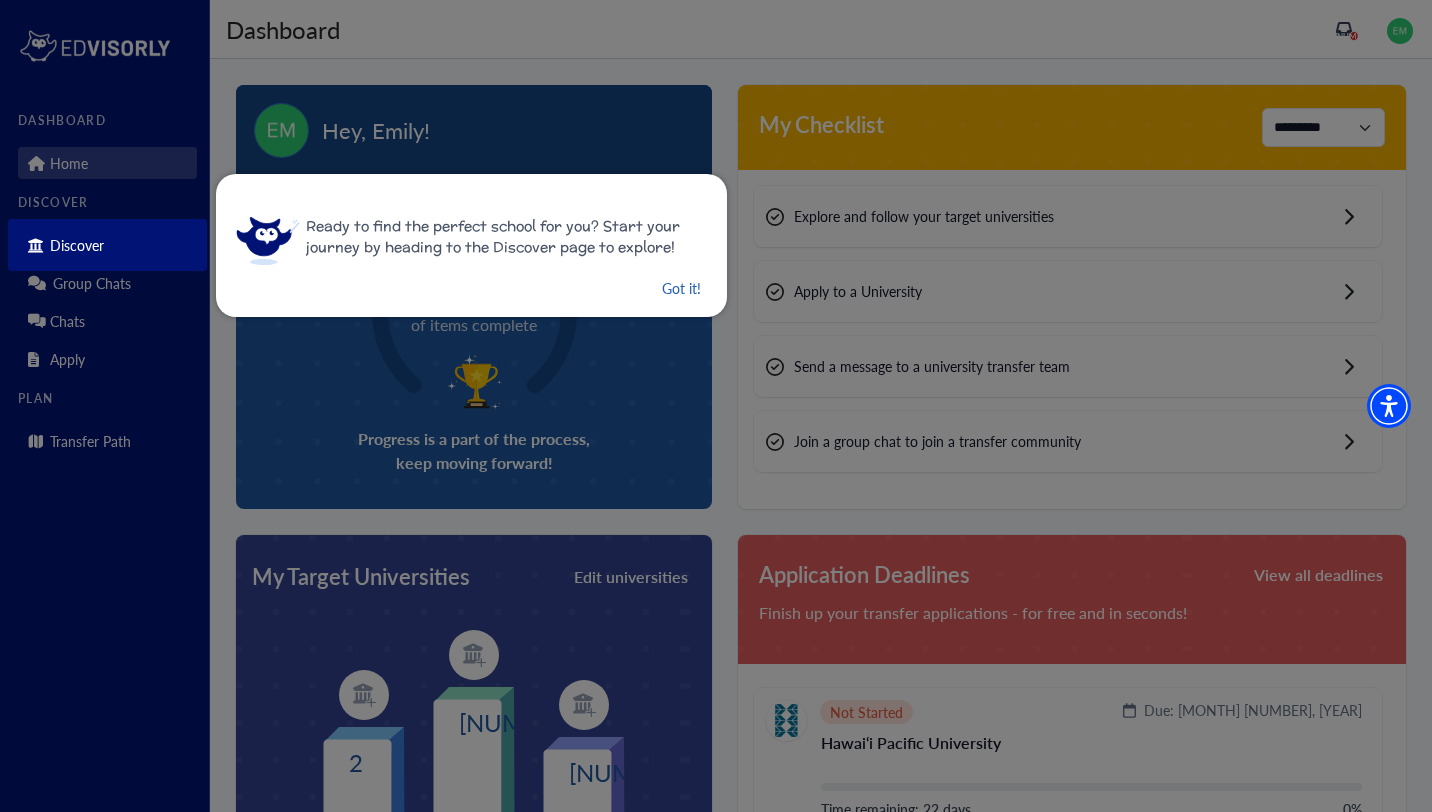 click on "Got it!" at bounding box center (681, 288) 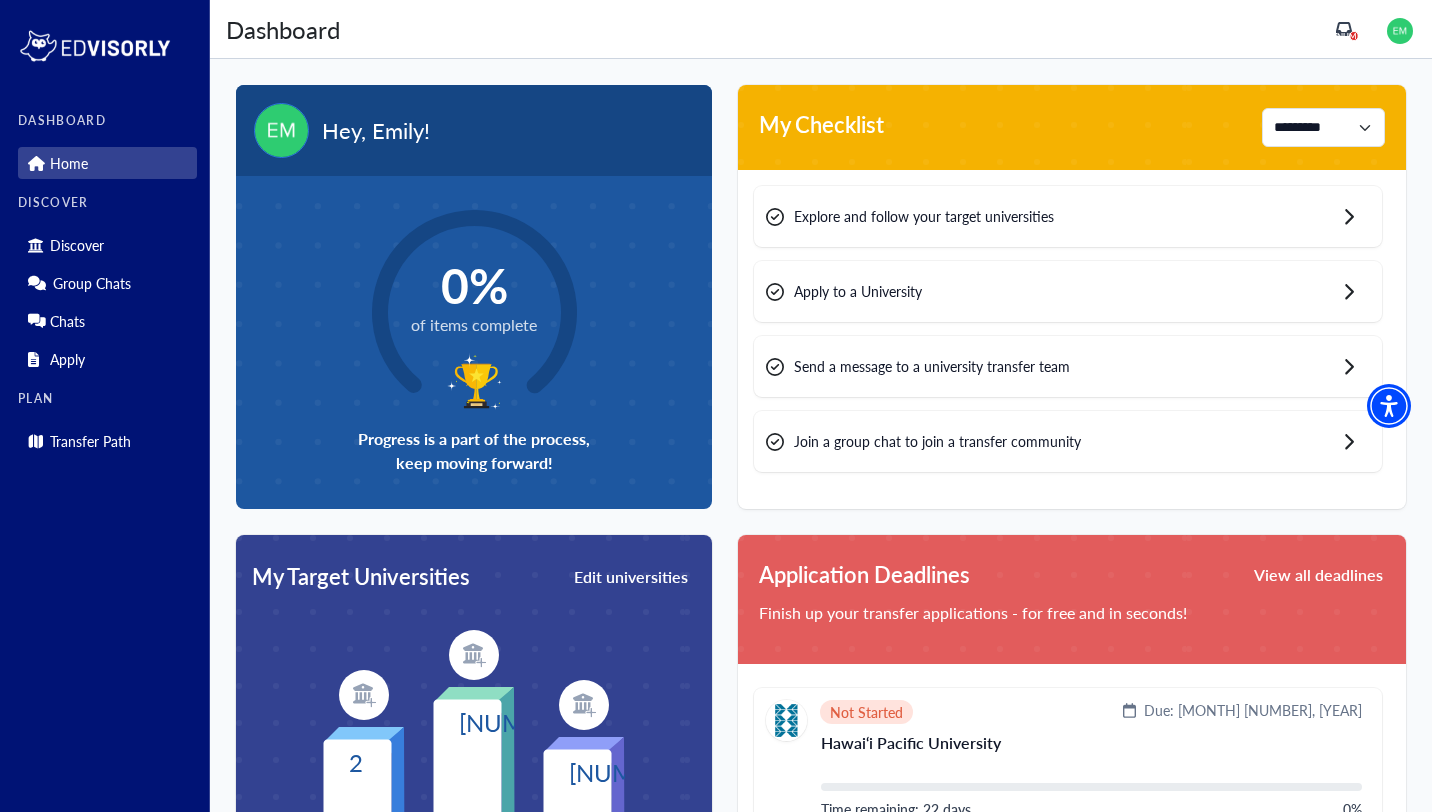 click 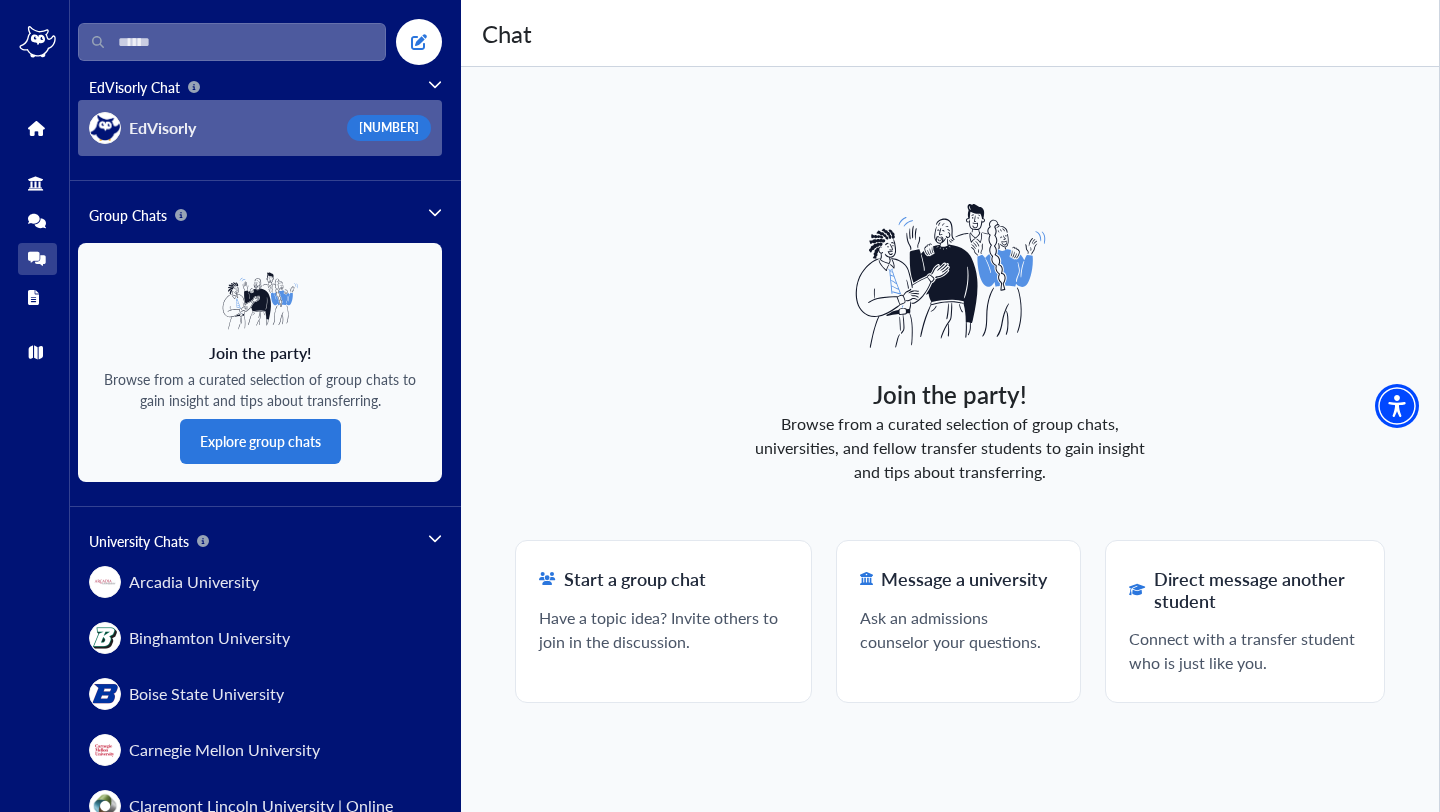 click on "EdVisorly 1" at bounding box center (260, 128) 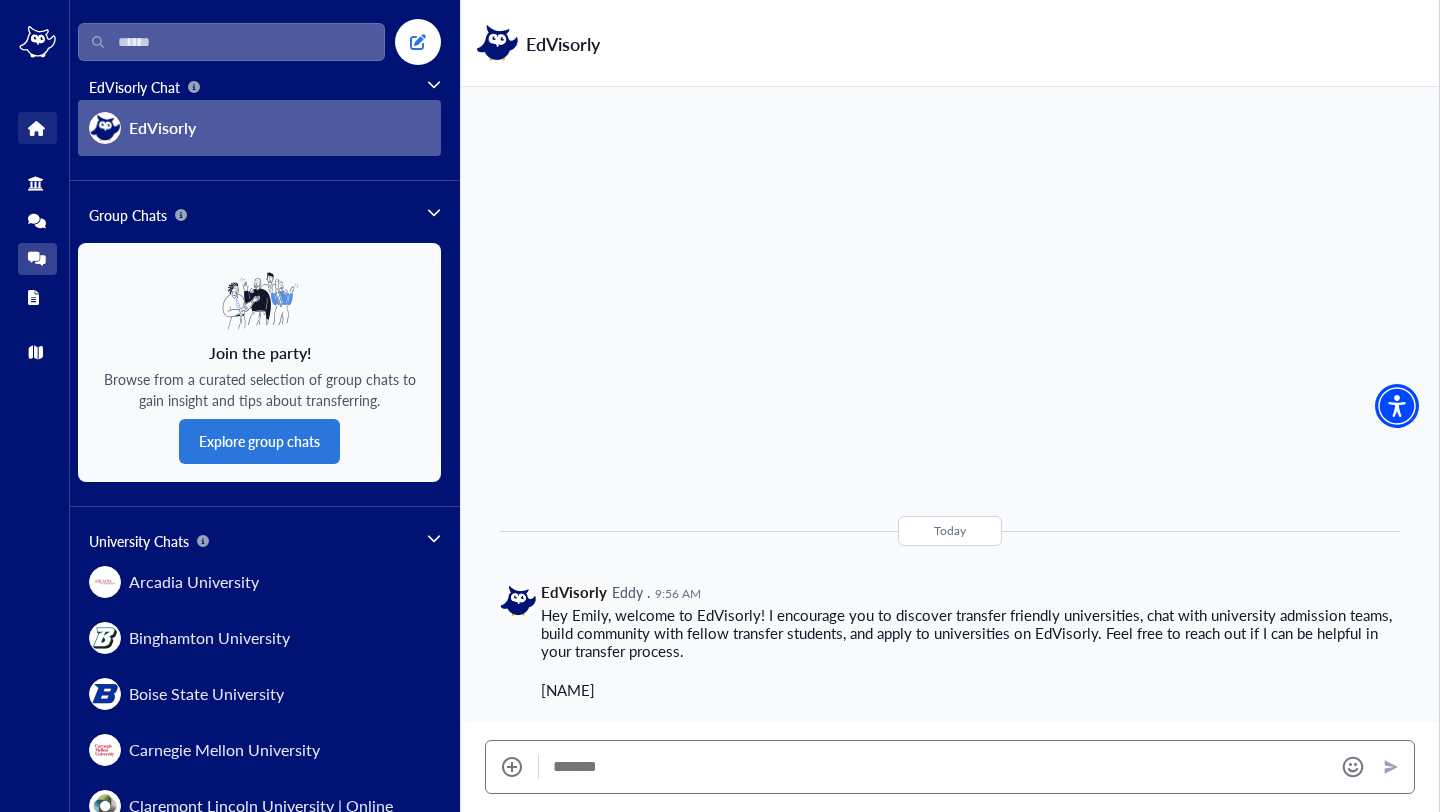 click on "Home" at bounding box center (37, 128) 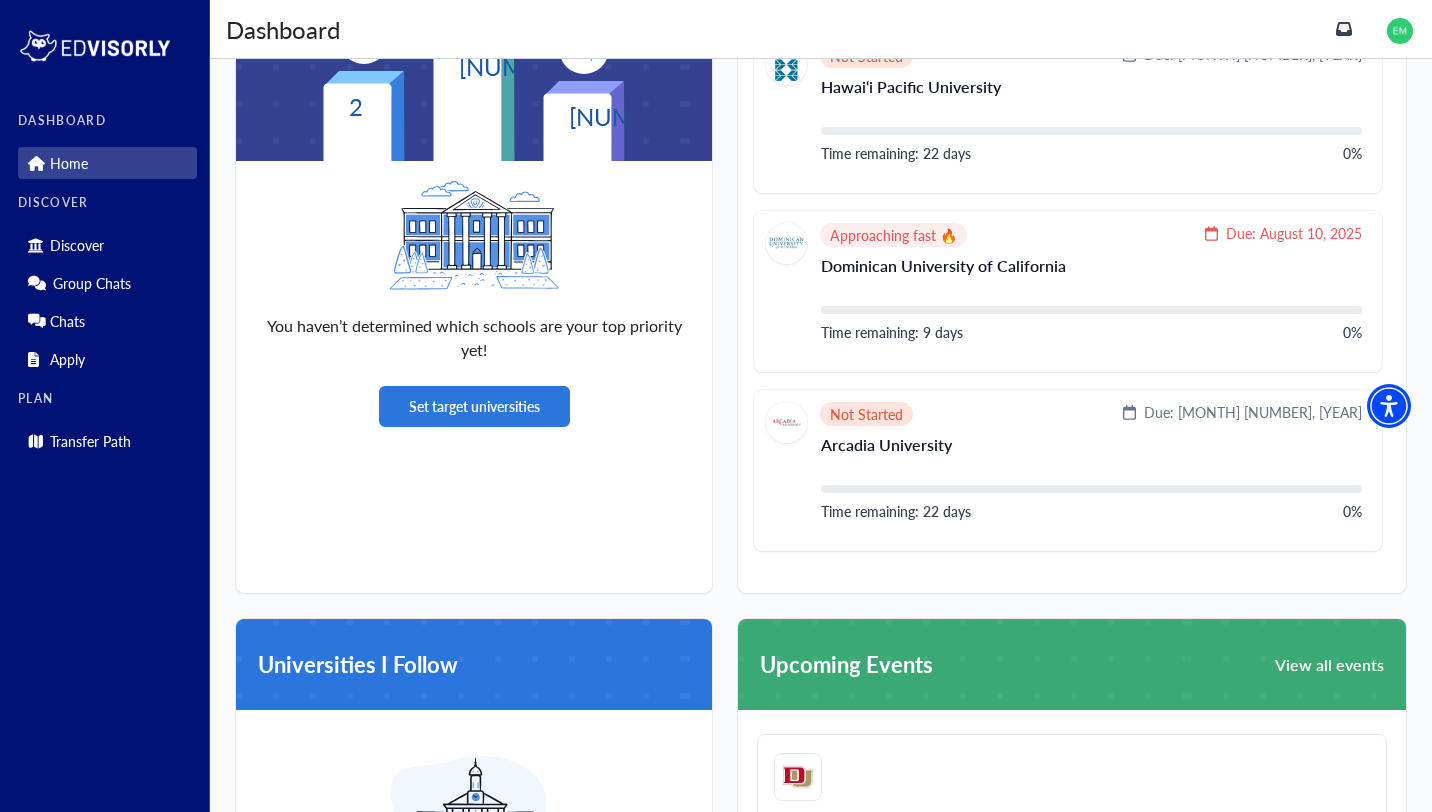 scroll, scrollTop: 0, scrollLeft: 0, axis: both 